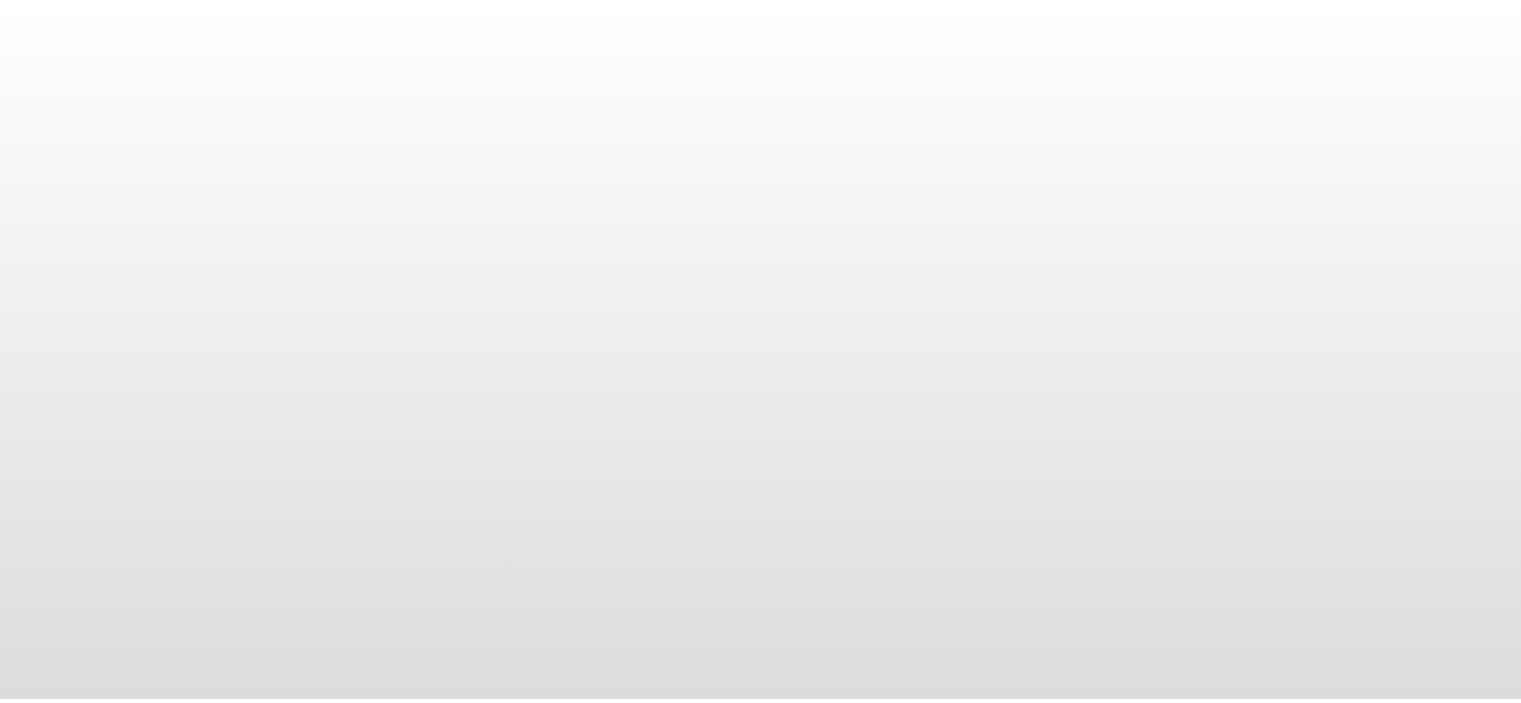 scroll, scrollTop: 0, scrollLeft: 0, axis: both 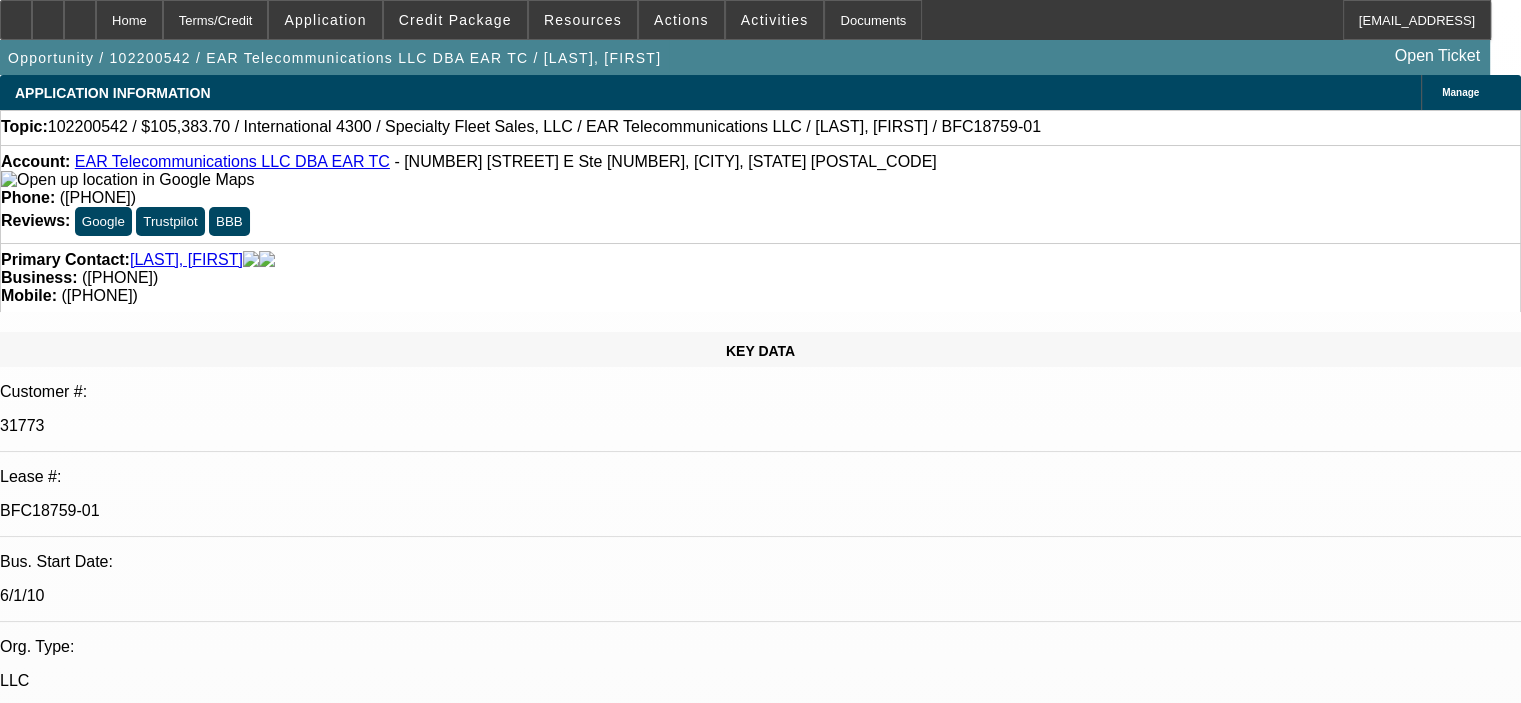 select on "0" 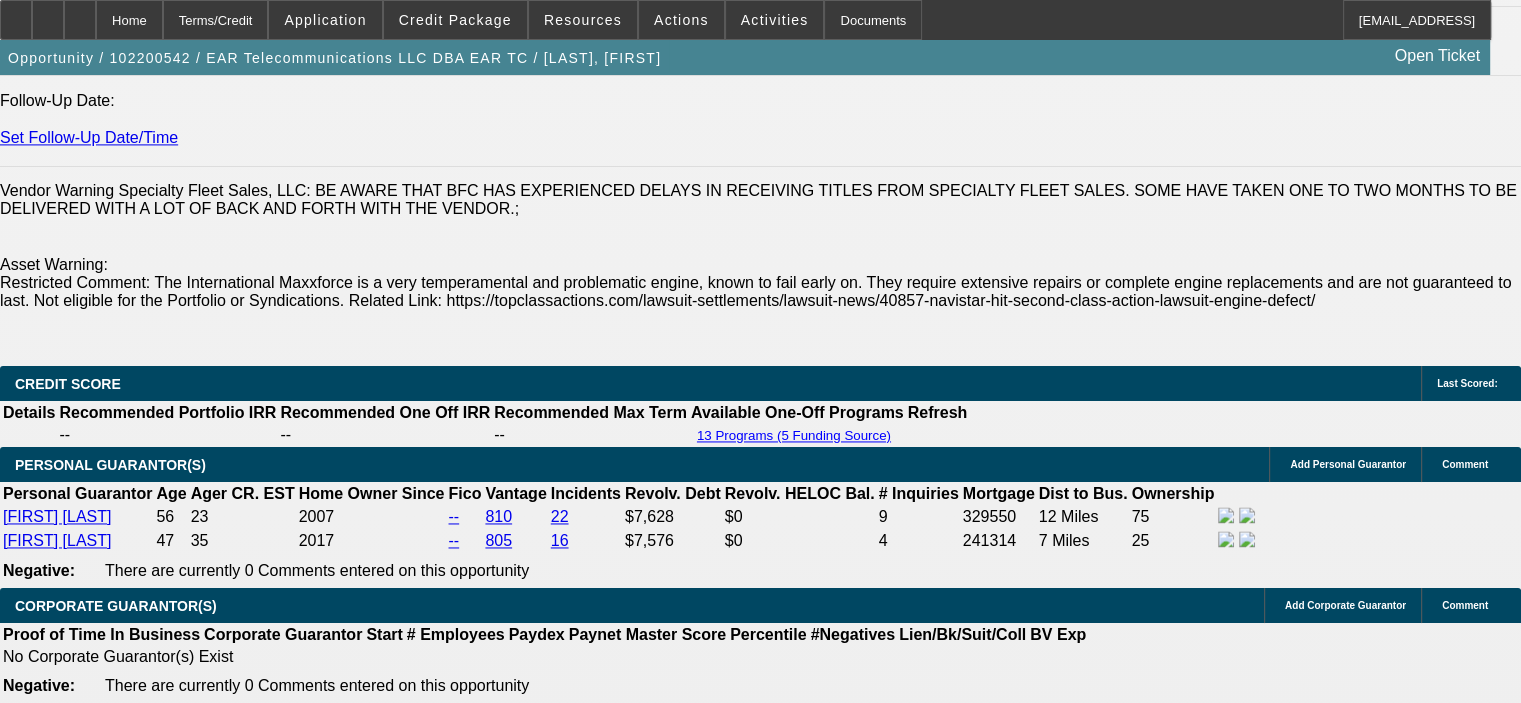 scroll, scrollTop: 0, scrollLeft: 0, axis: both 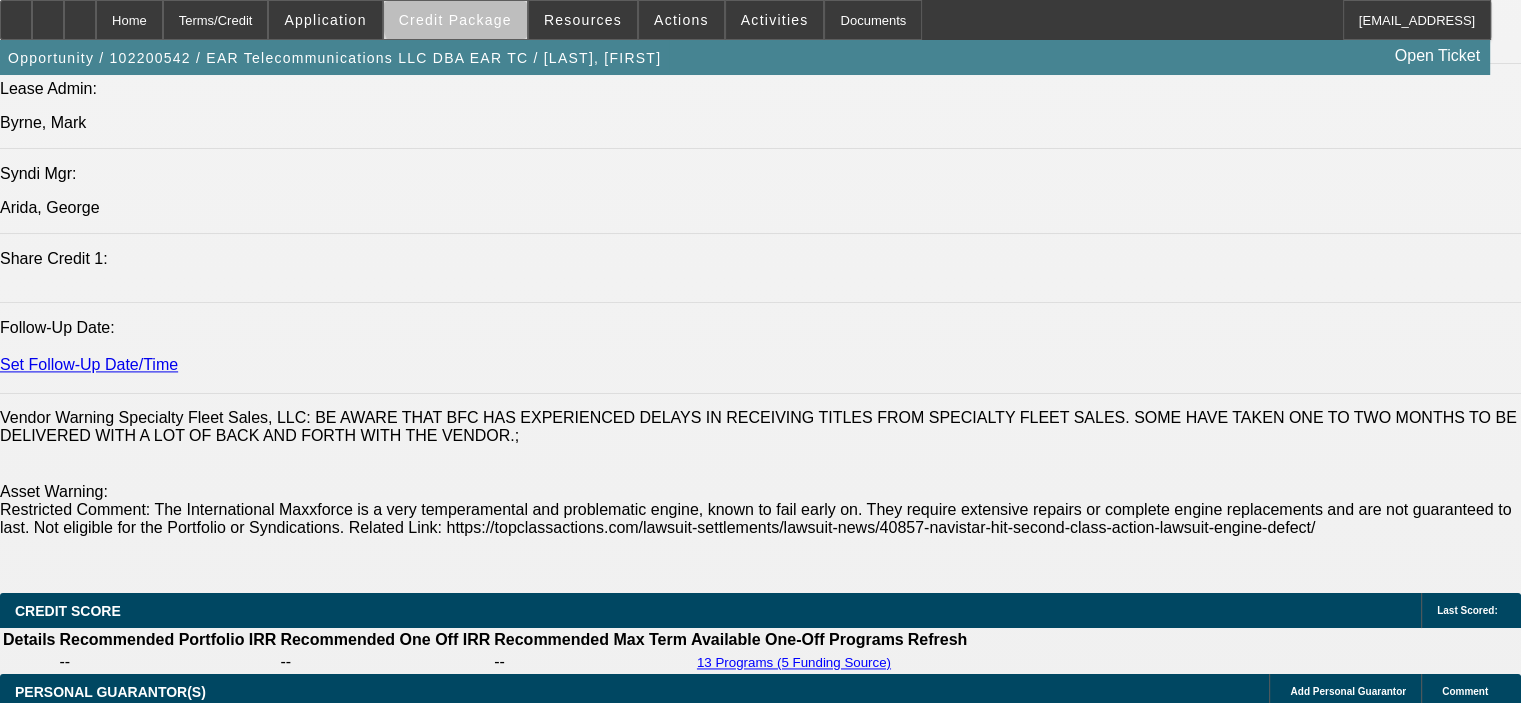 click on "Credit Package" at bounding box center (455, 20) 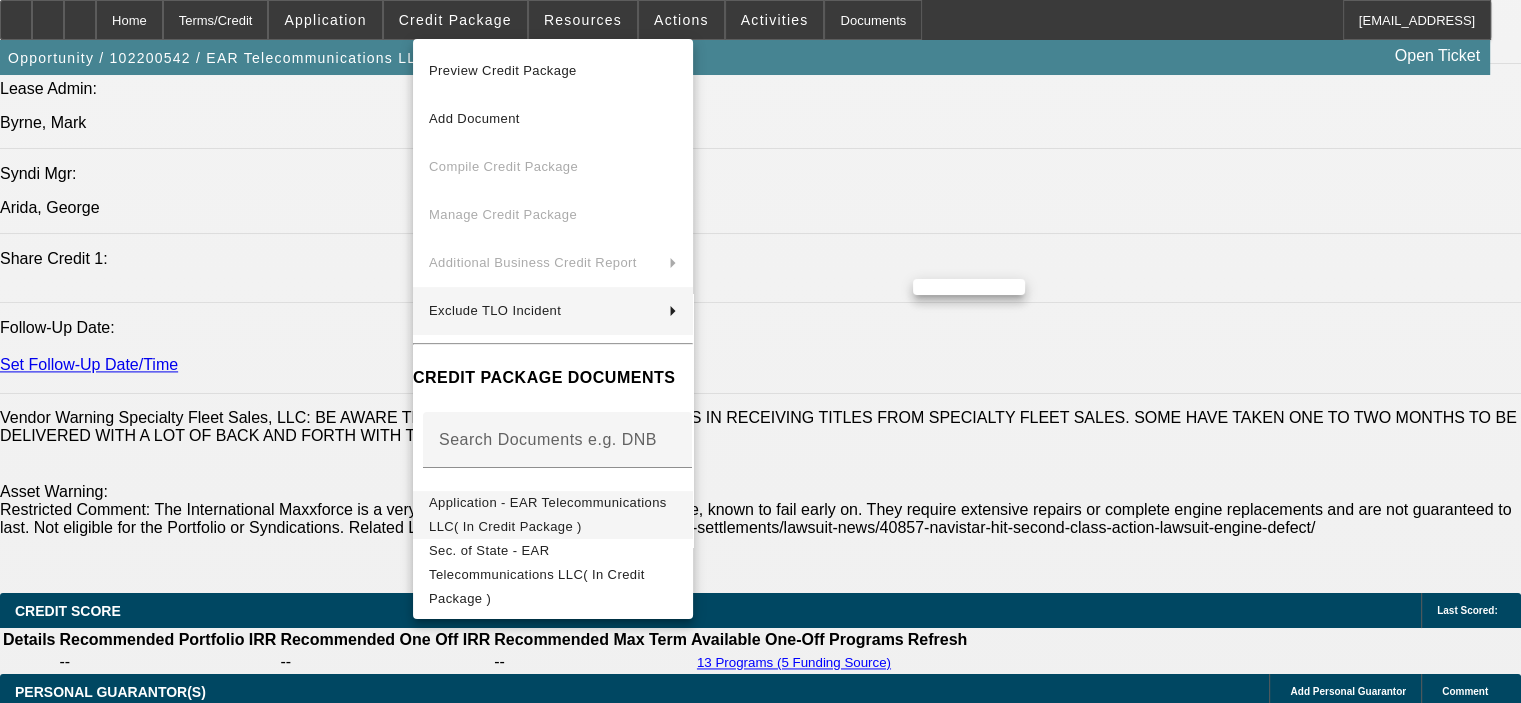 click on "Application - EAR Telecommunications LLC( In Credit Package )" at bounding box center [548, 514] 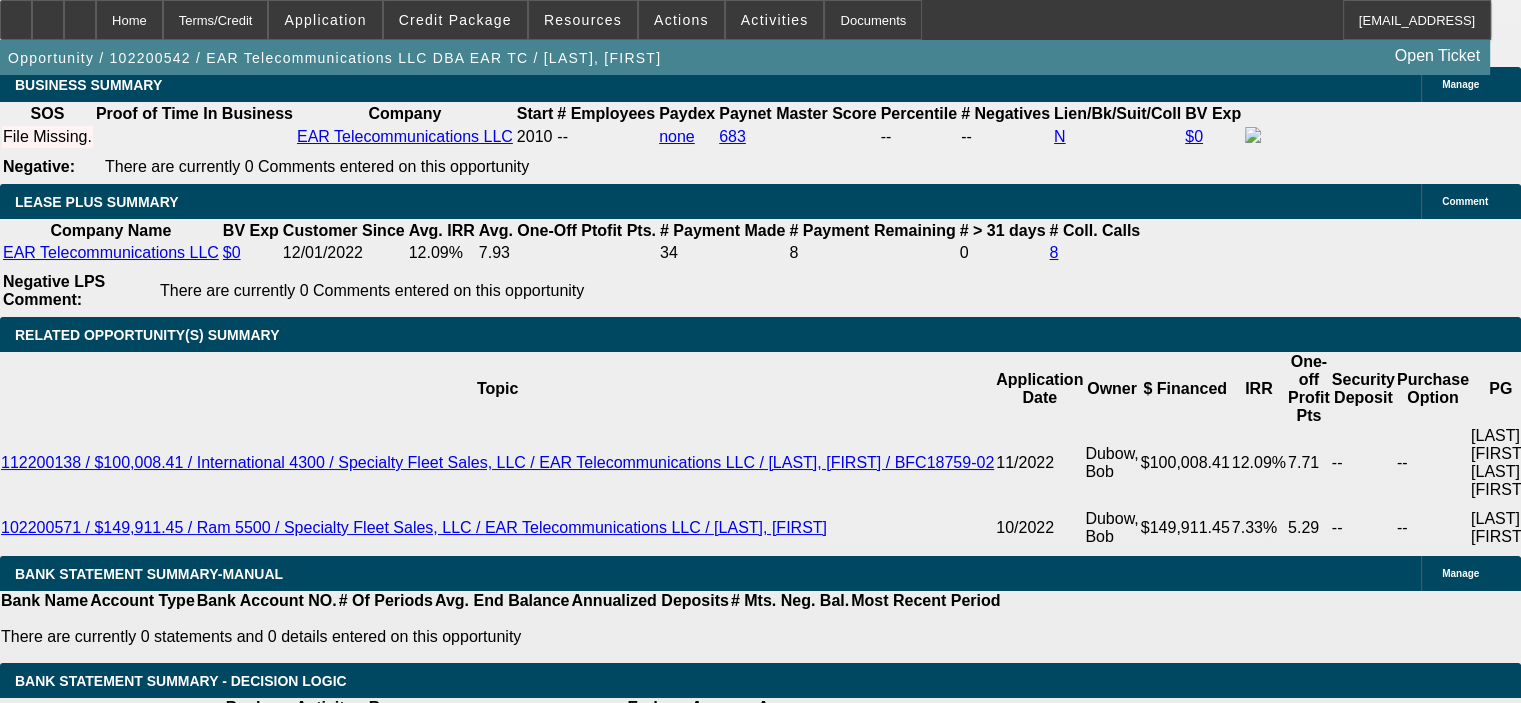scroll, scrollTop: 3500, scrollLeft: 0, axis: vertical 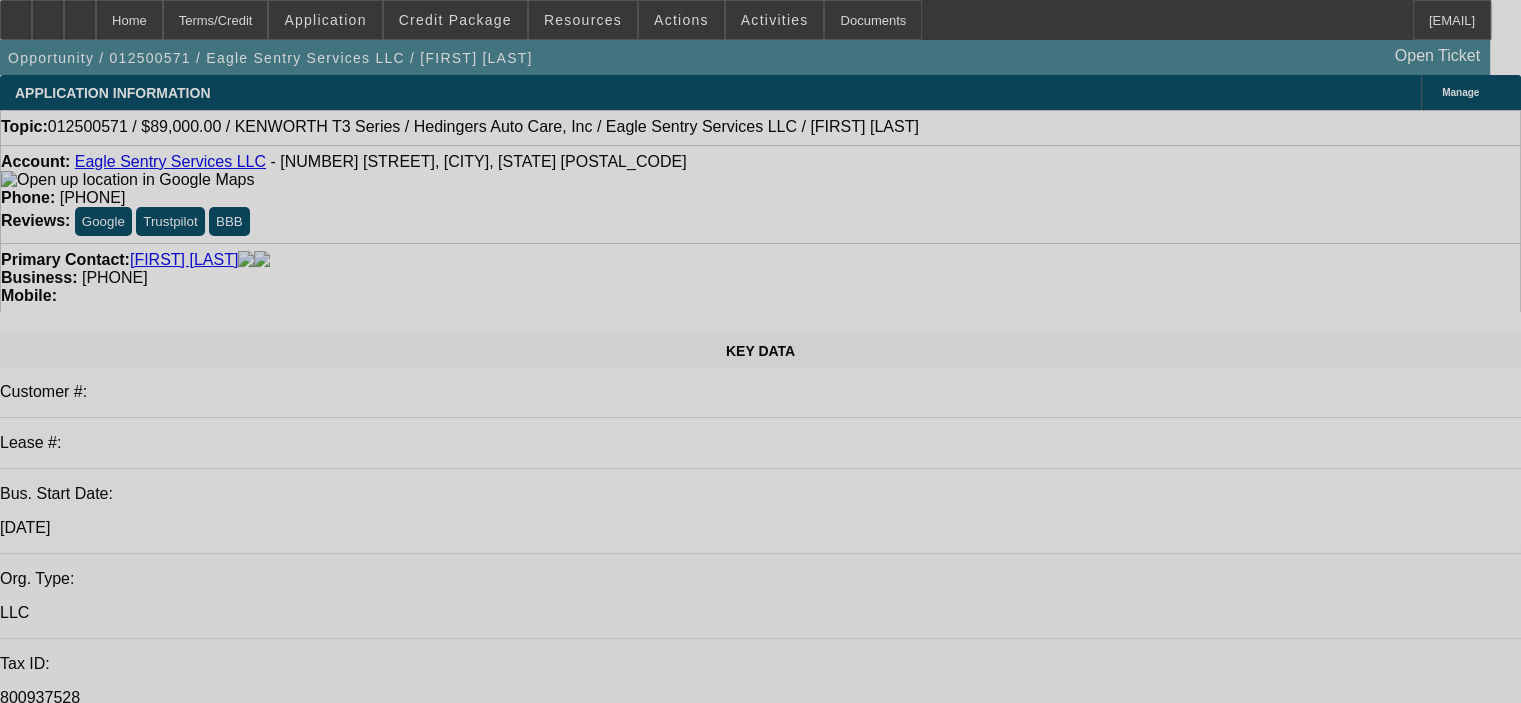 select on "0" 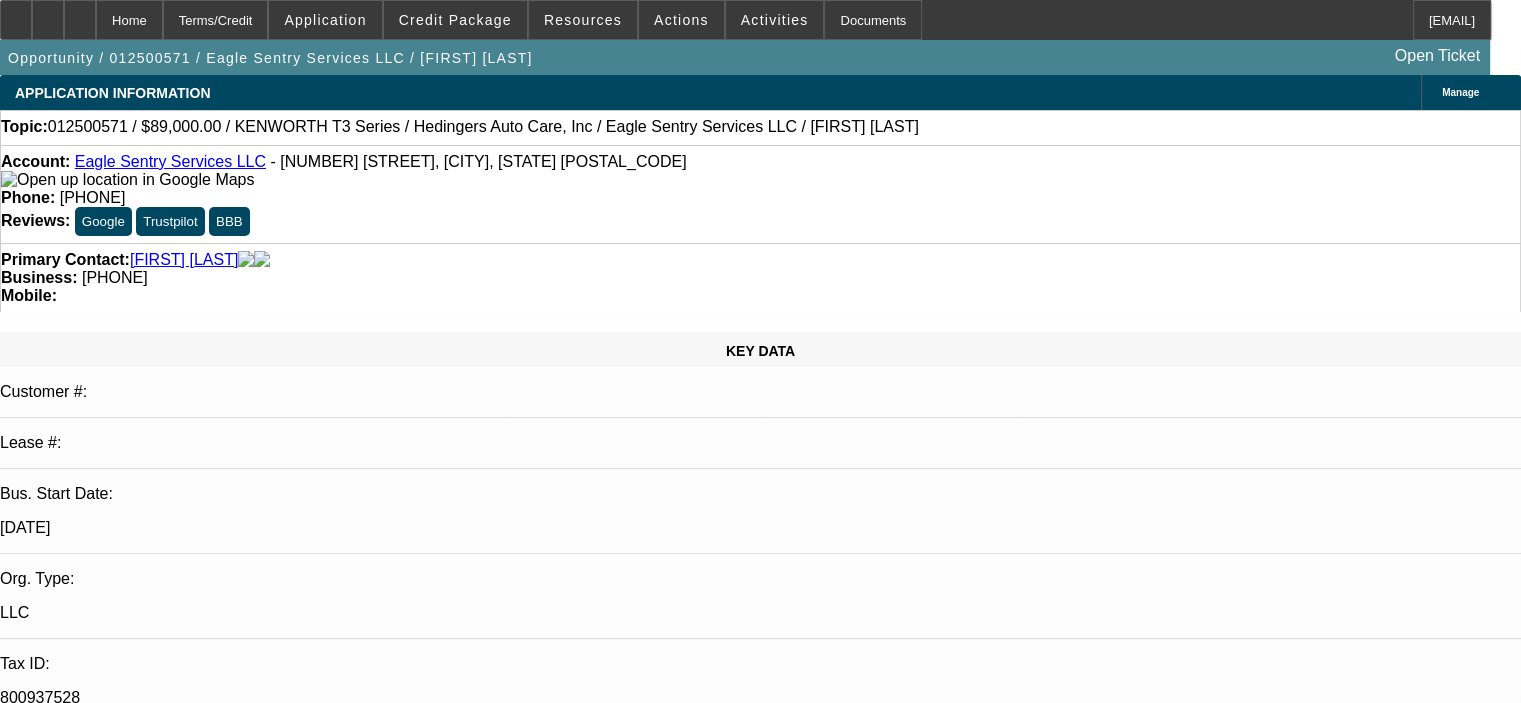 select on "0" 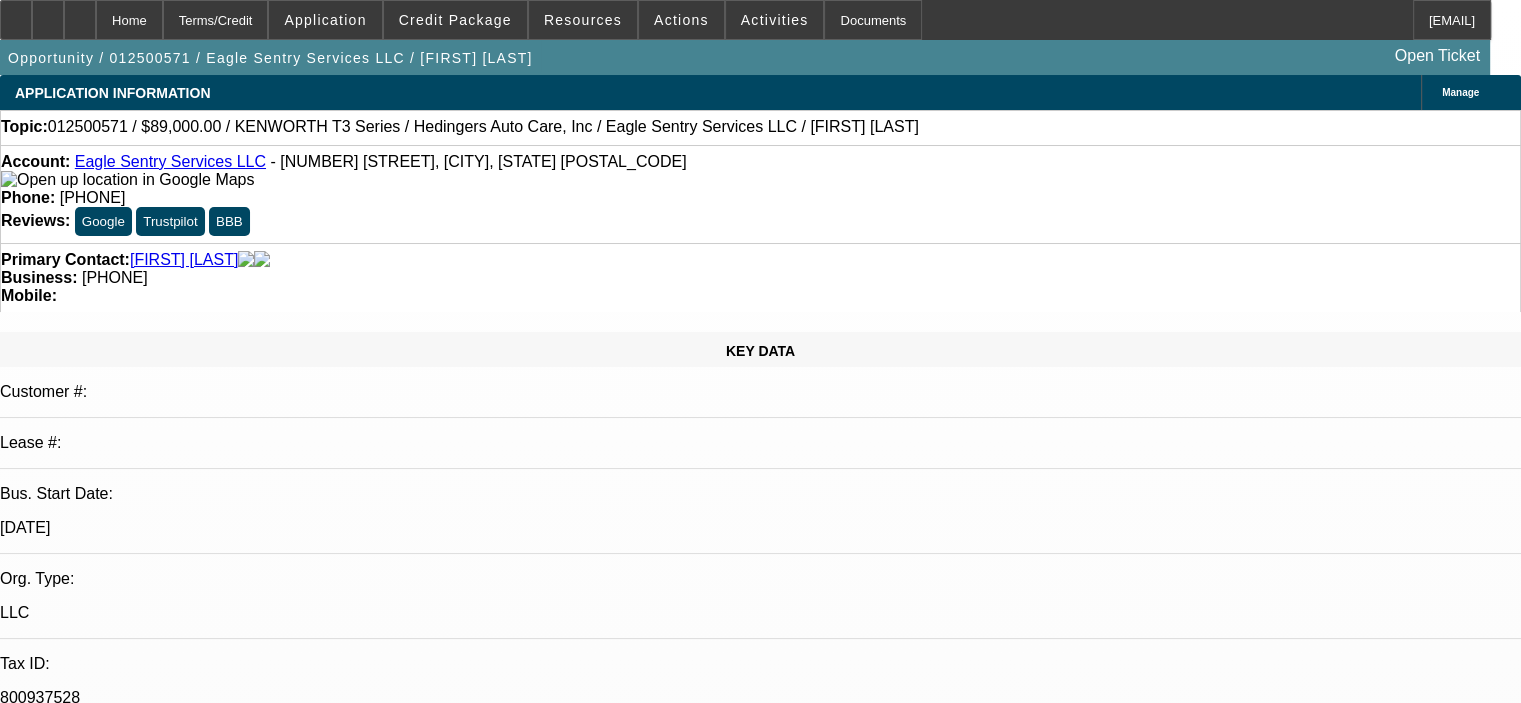 scroll, scrollTop: 100, scrollLeft: 0, axis: vertical 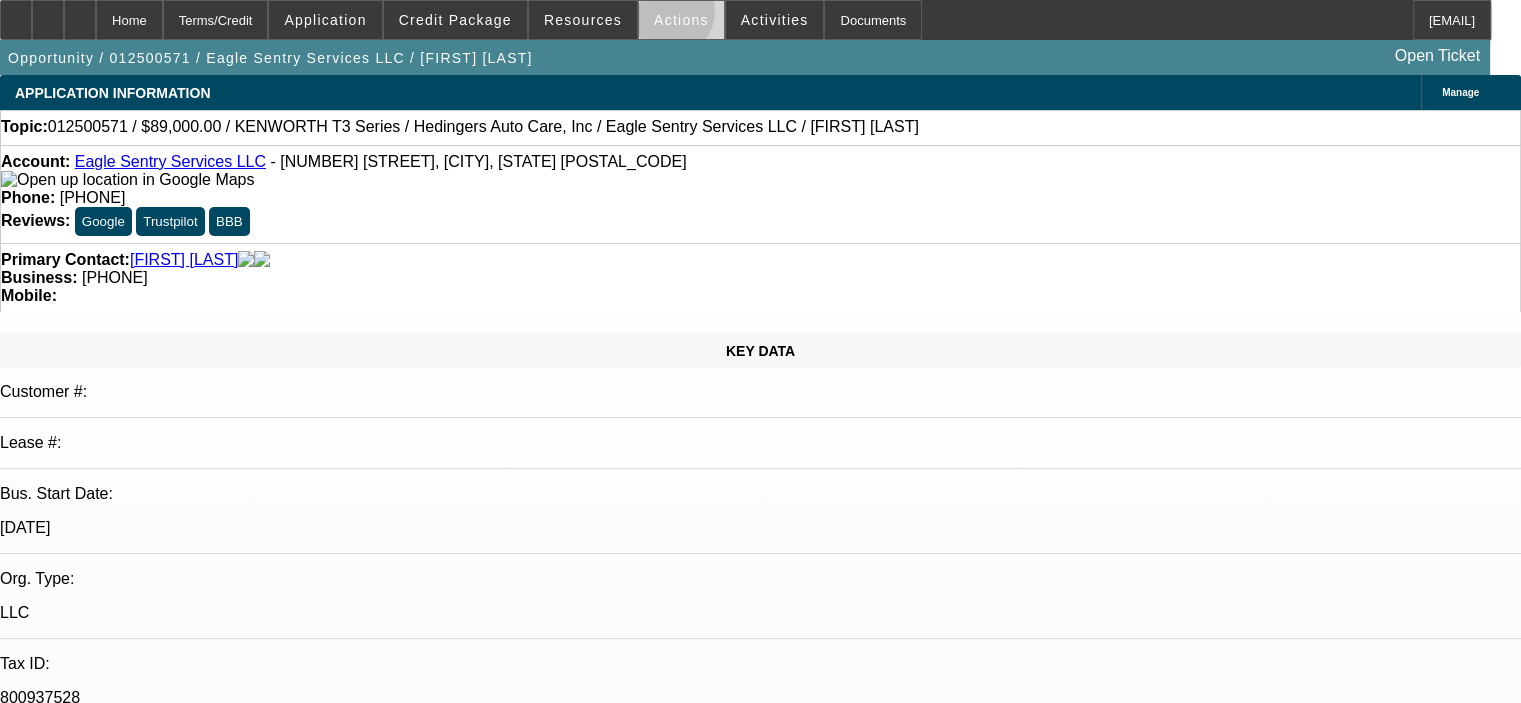 click on "Actions" at bounding box center [681, 20] 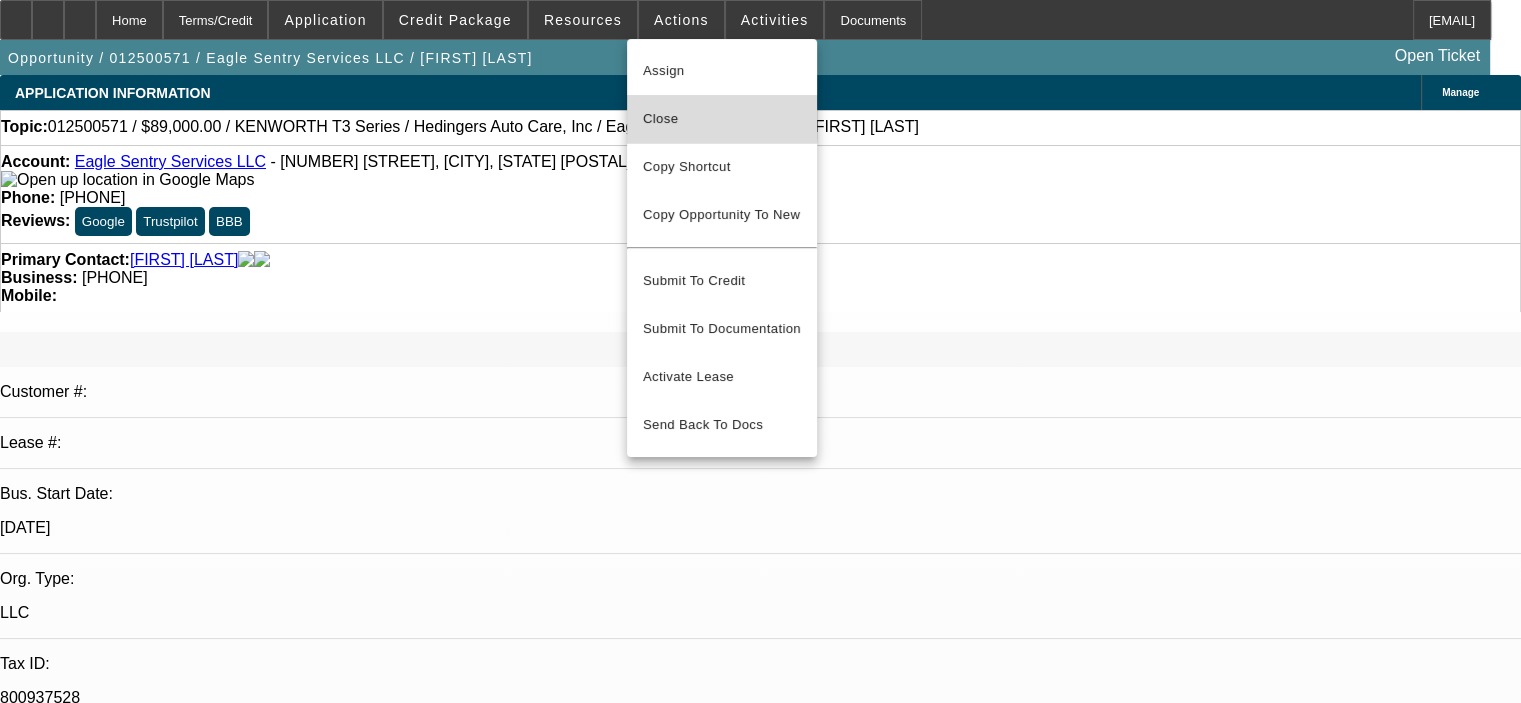 click on "Close" at bounding box center [722, 119] 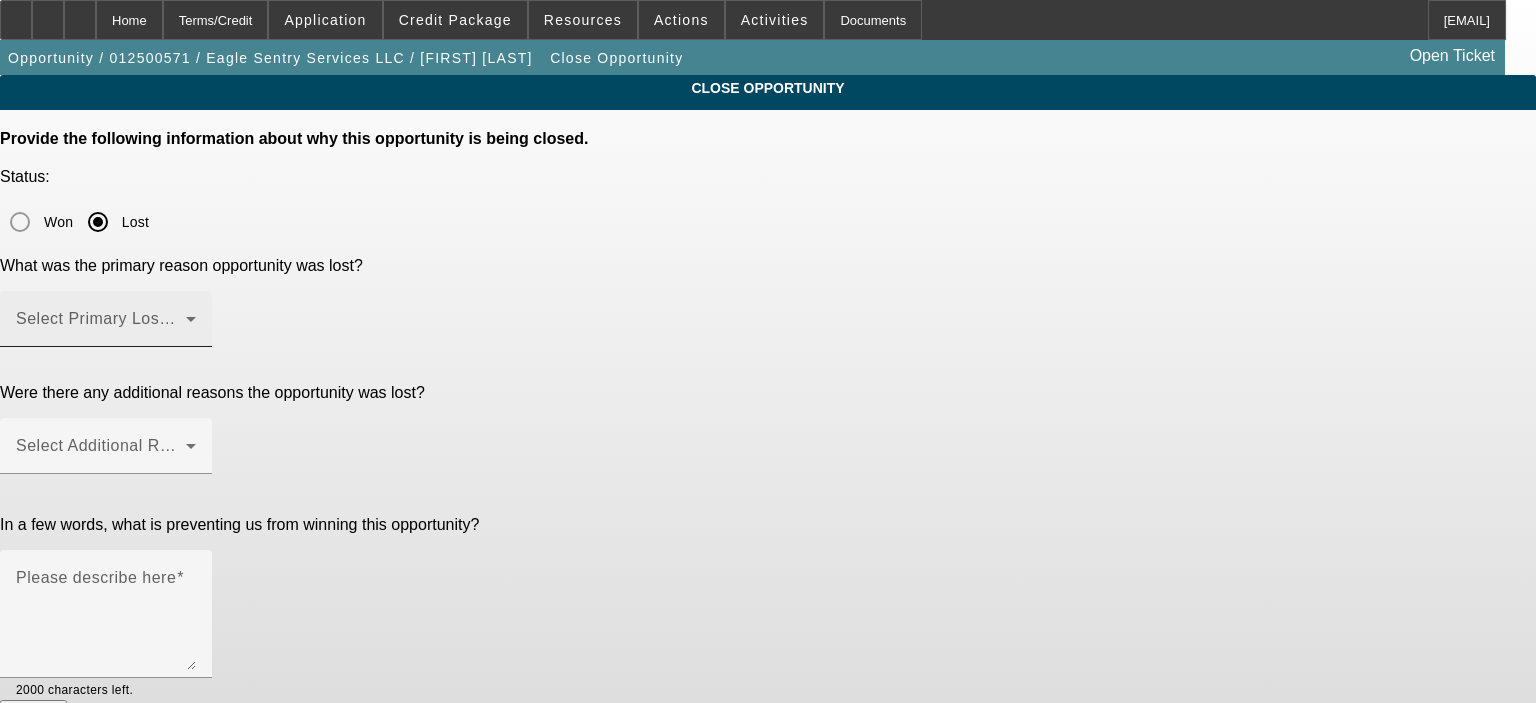 click at bounding box center [101, 327] 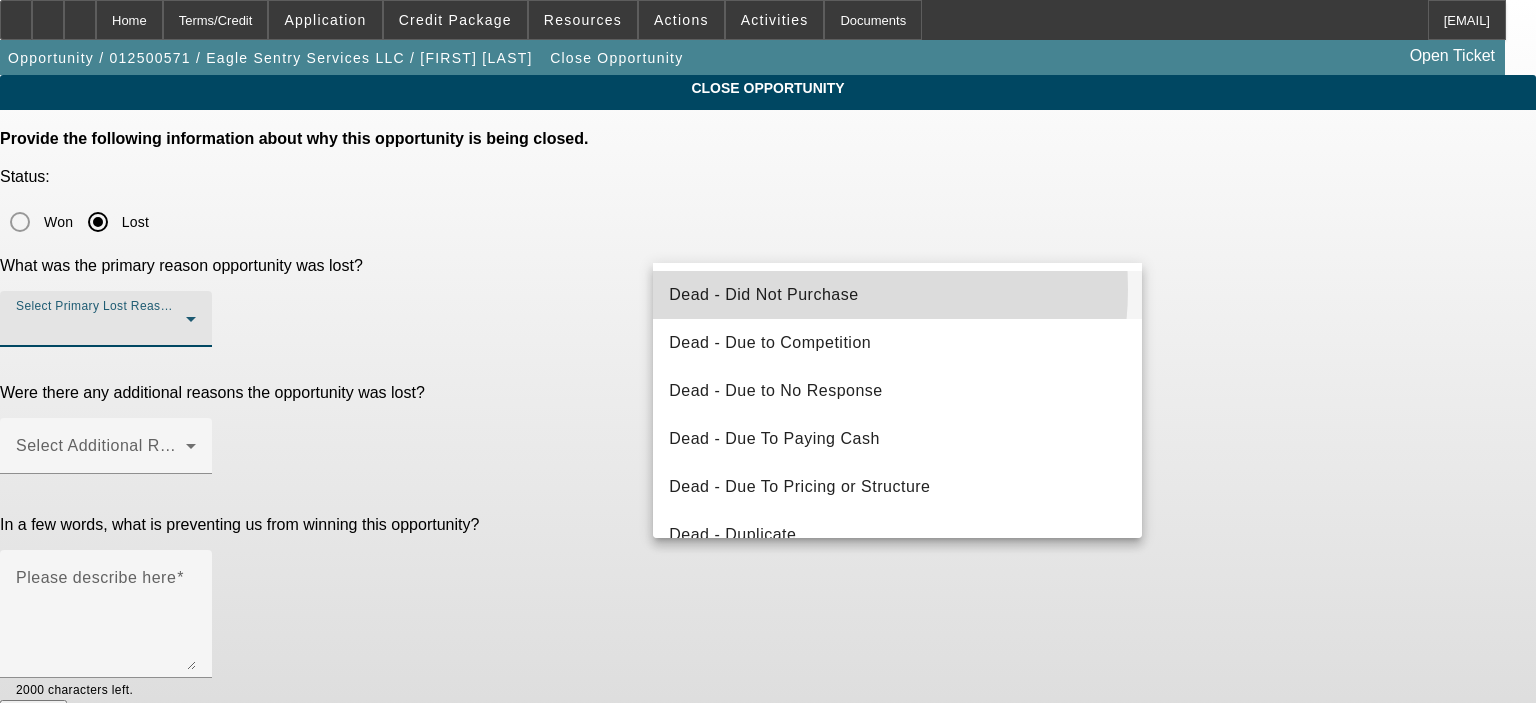 click on "Dead - Did Not Purchase" at bounding box center (763, 295) 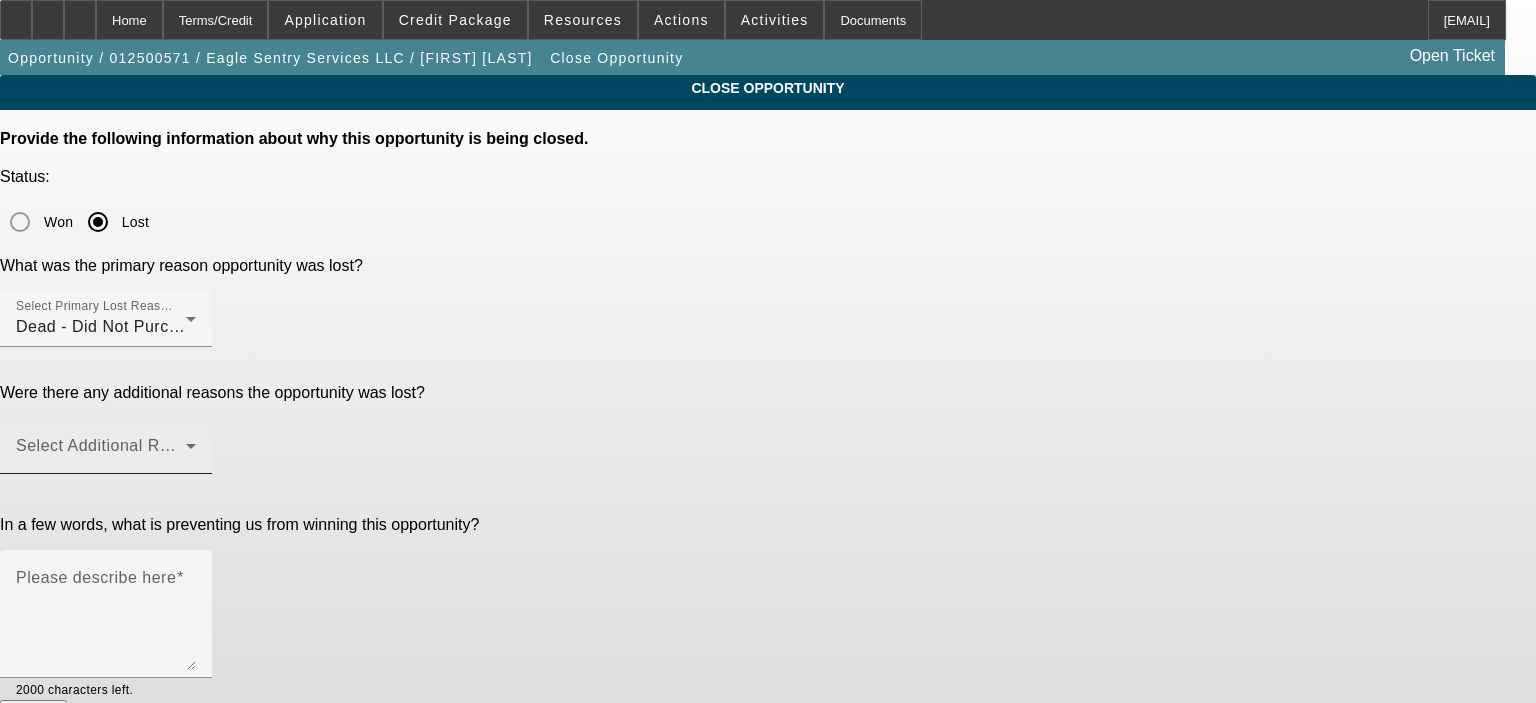 click on "Select Additional Reasons" 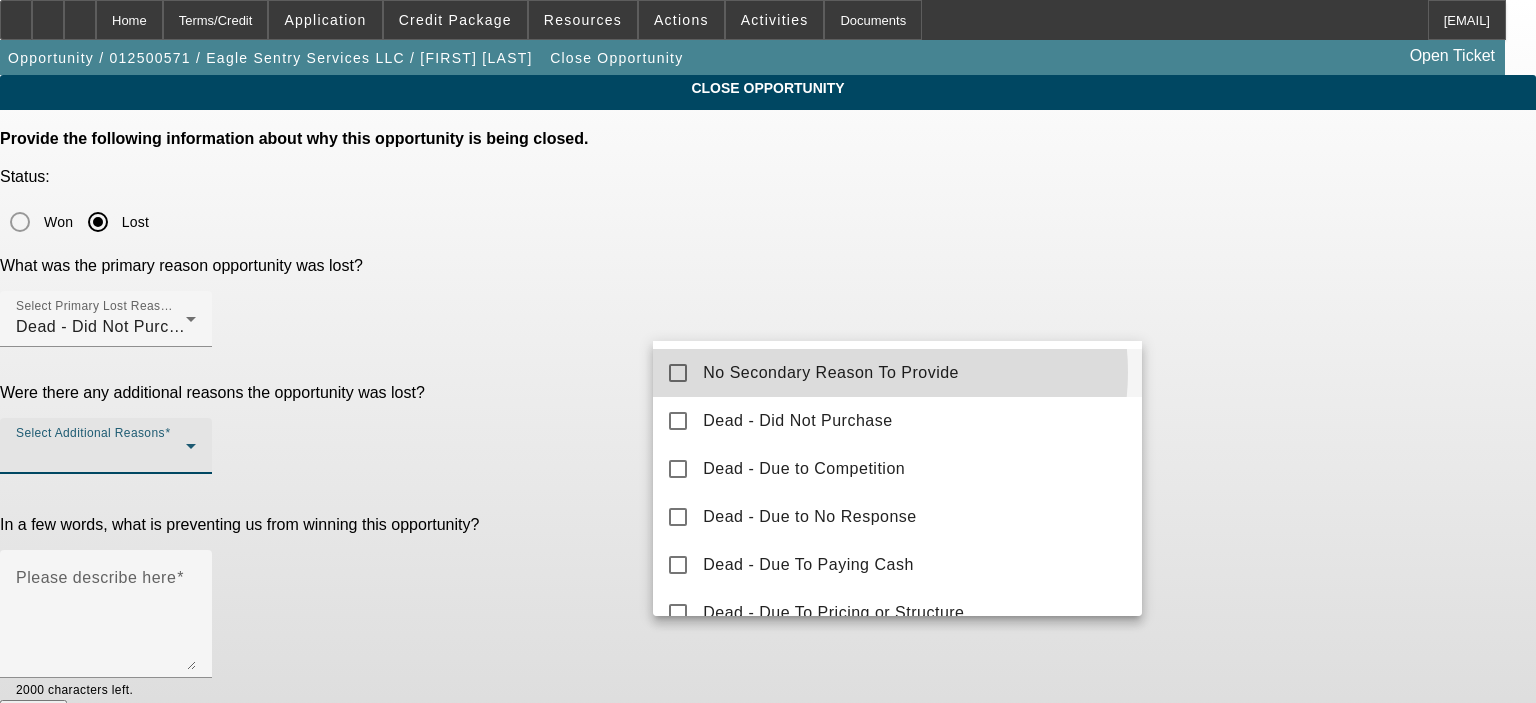 click on "No Secondary Reason To Provide" at bounding box center [831, 373] 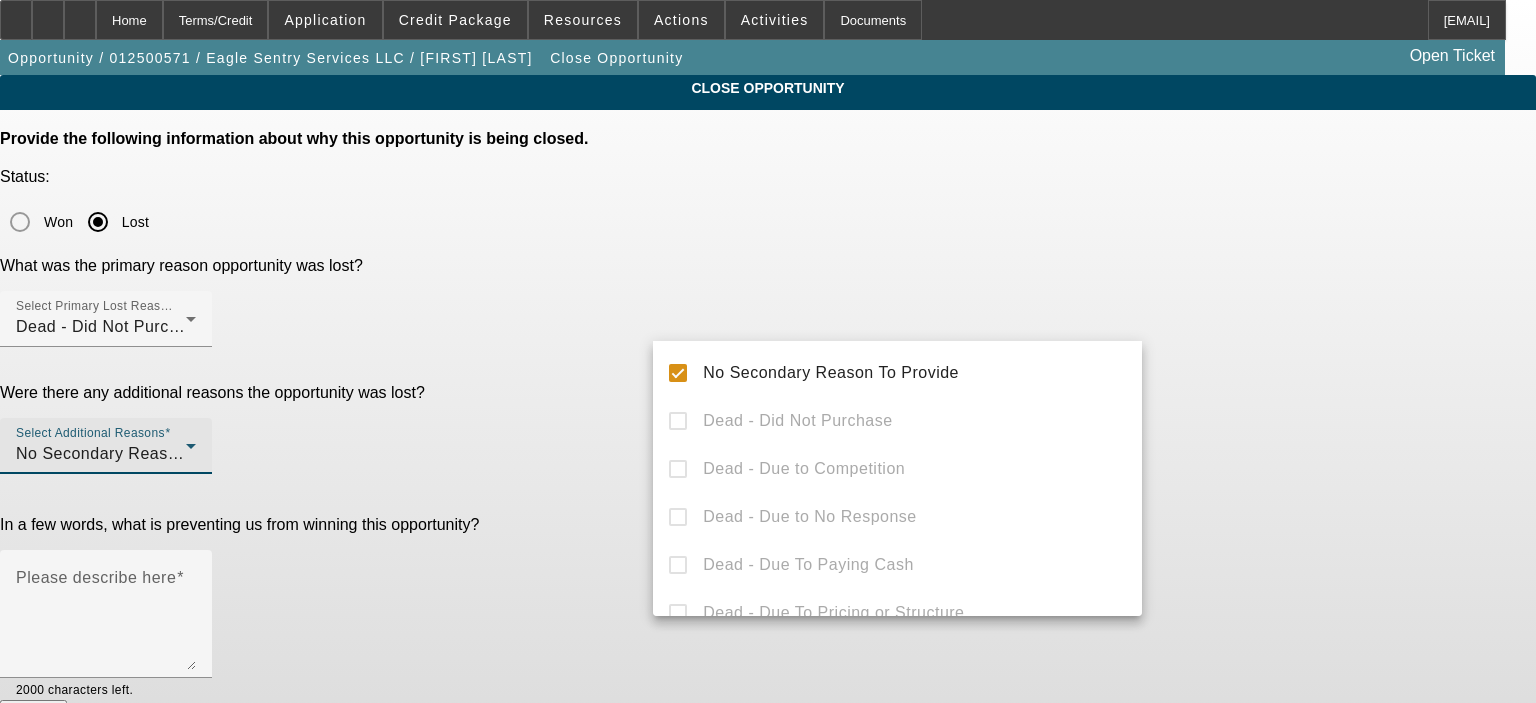 click at bounding box center [768, 351] 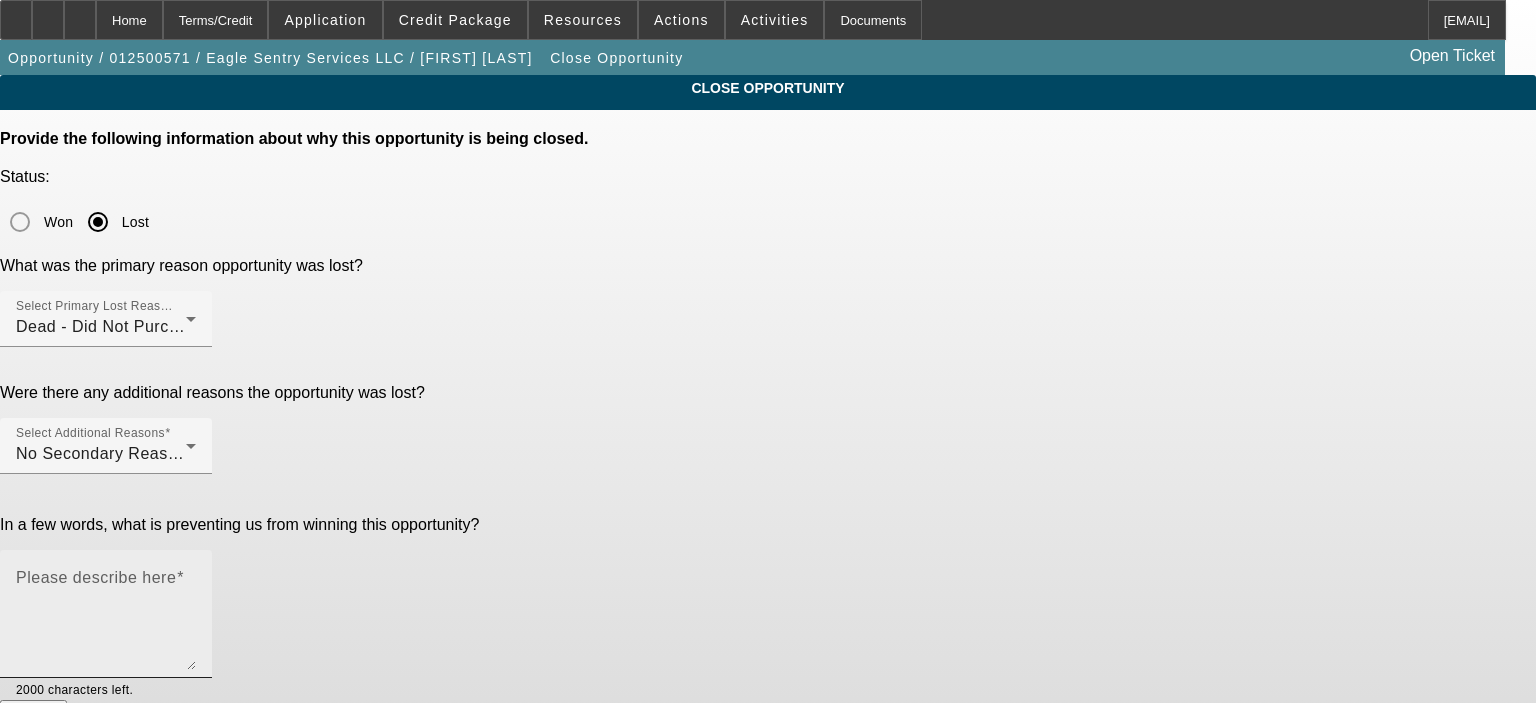 click on "Please describe here" at bounding box center (96, 577) 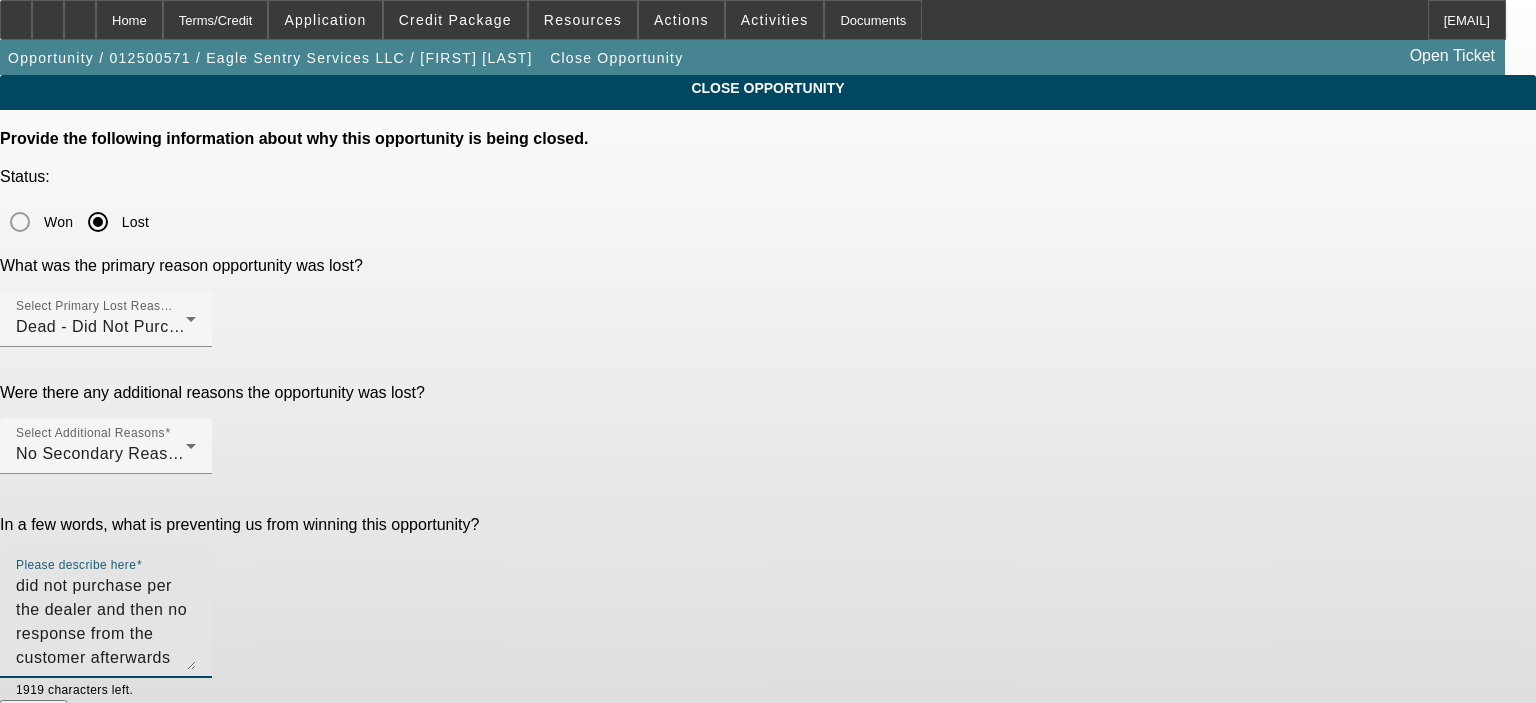 type on "did not purchase per the dealer and then no response from the customer afterwards" 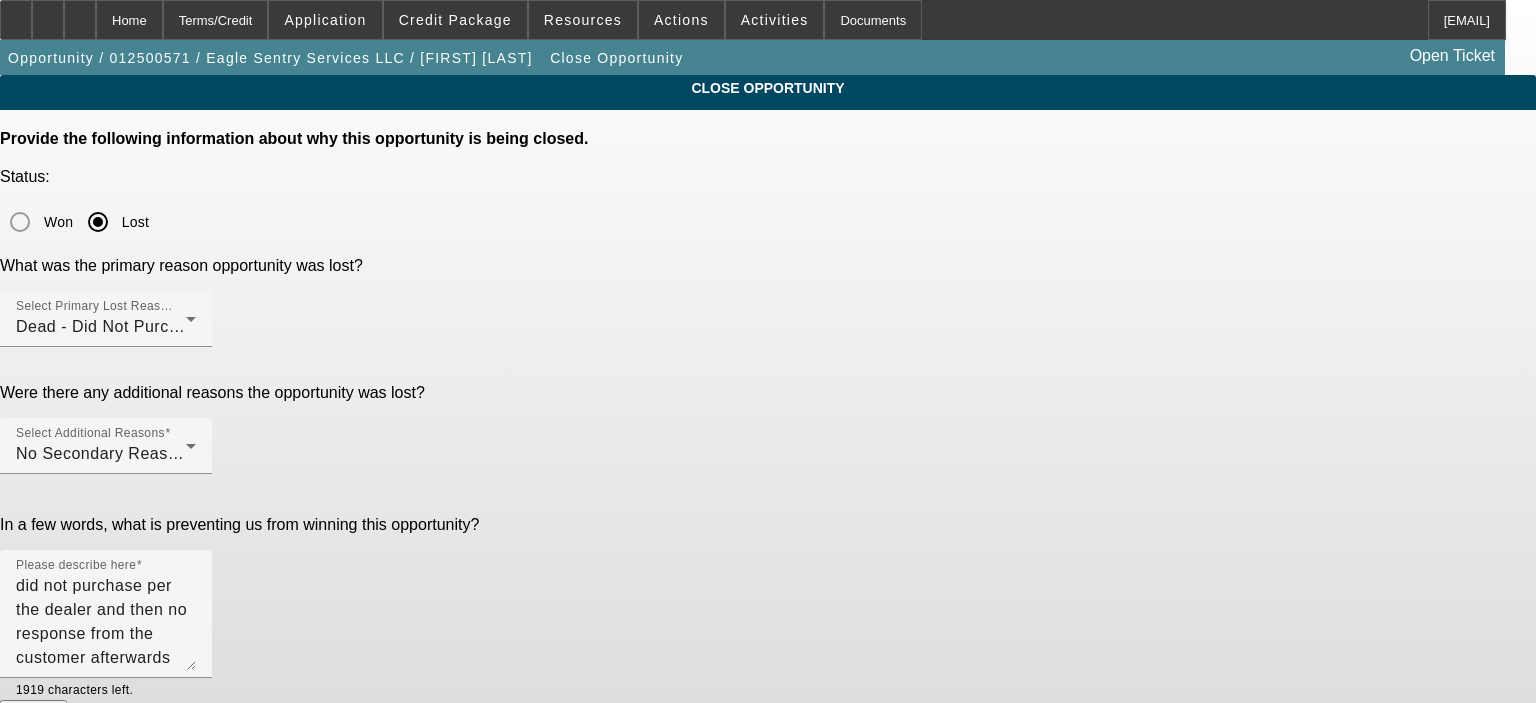 click on "Submit" 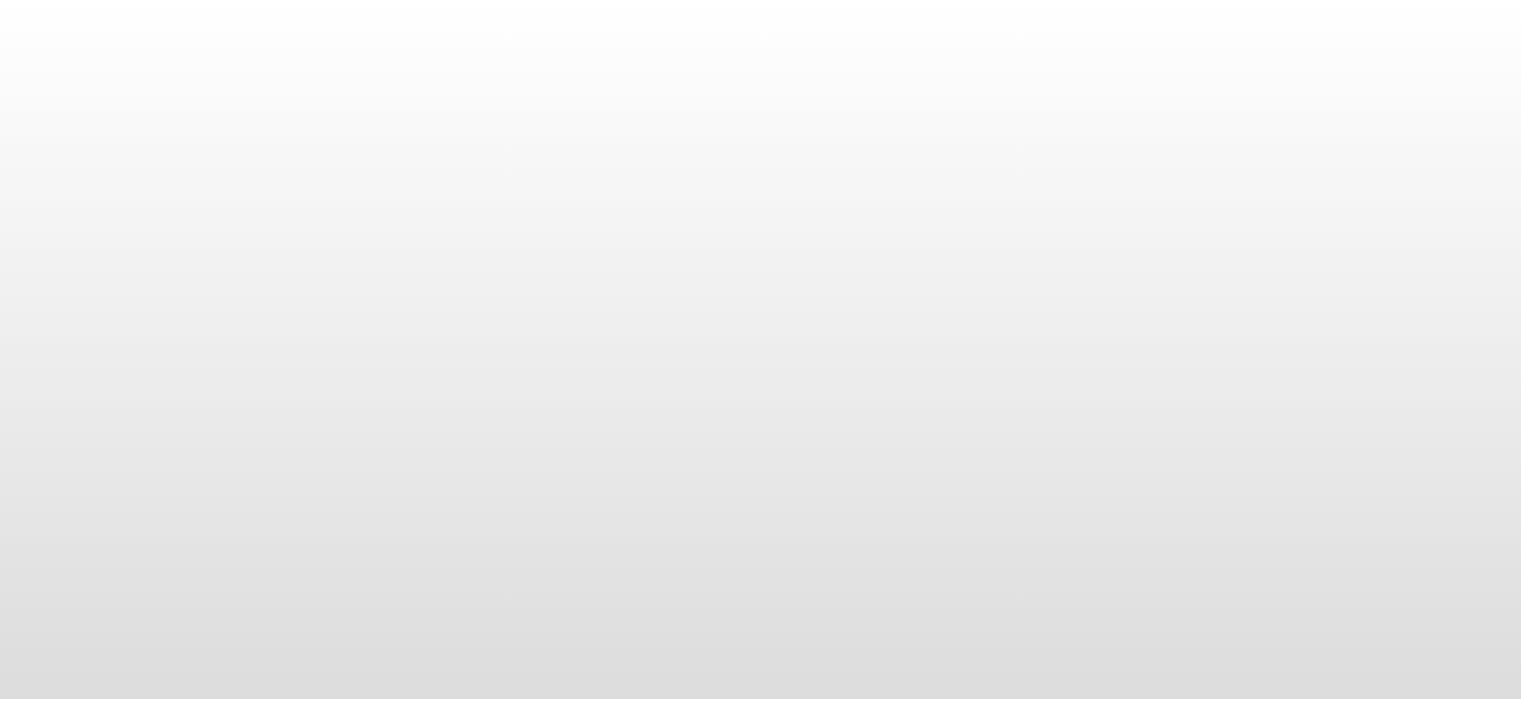scroll, scrollTop: 0, scrollLeft: 0, axis: both 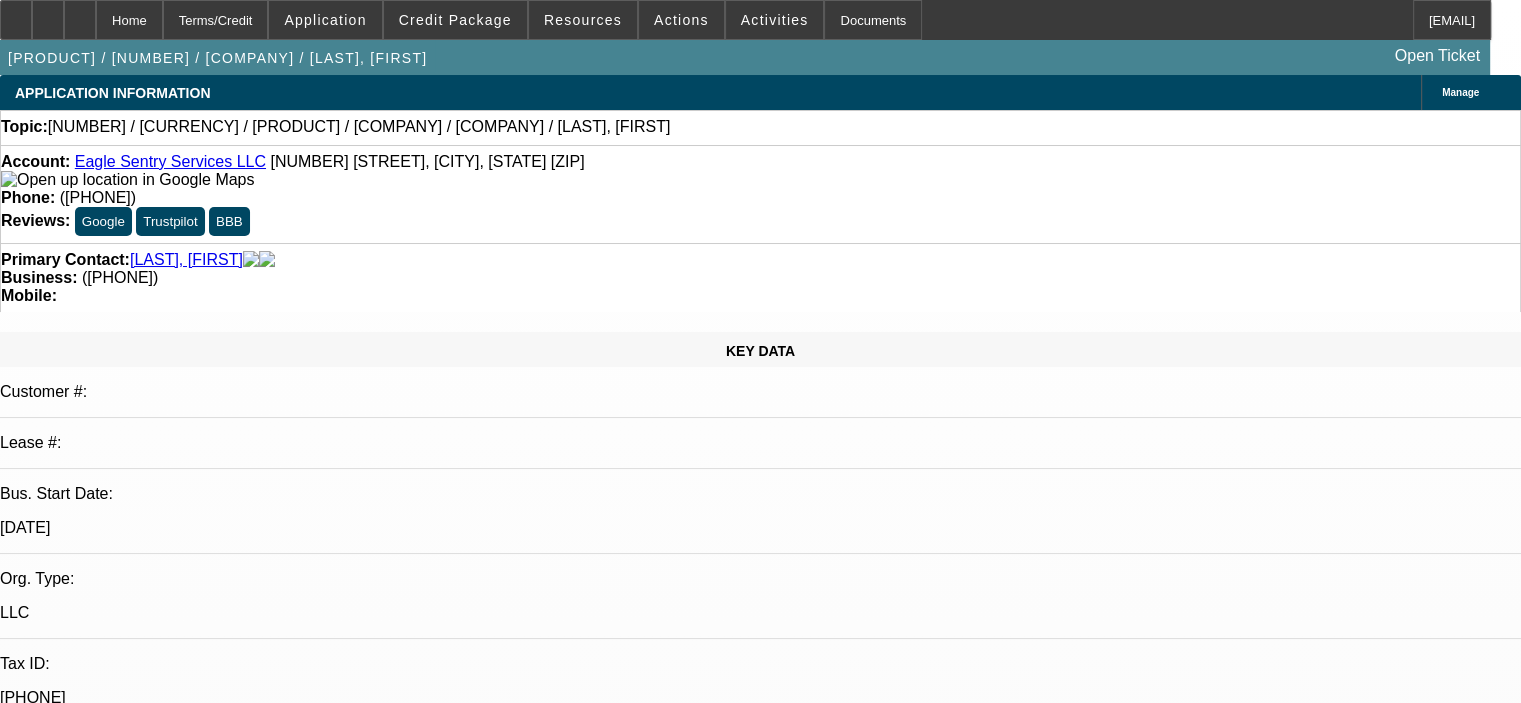 select on "0" 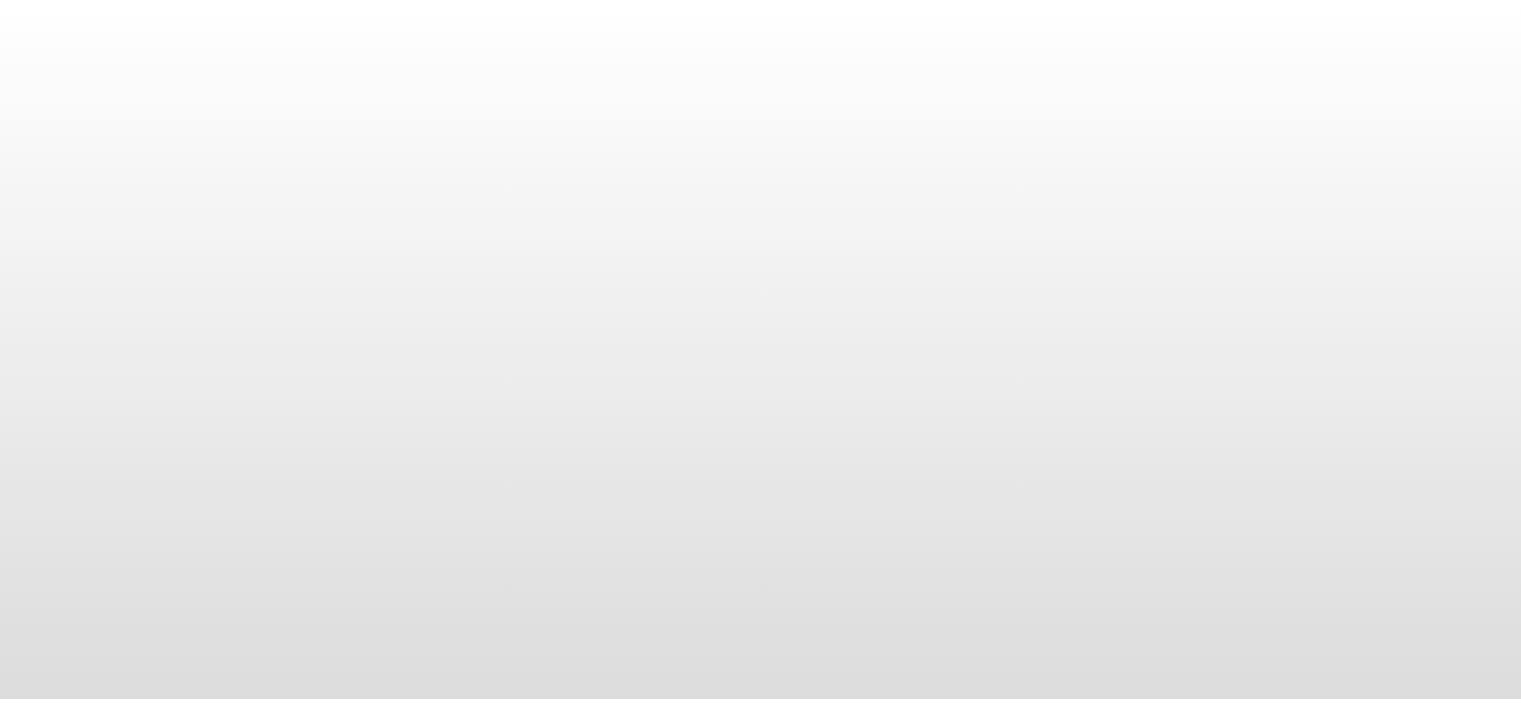 scroll, scrollTop: 0, scrollLeft: 0, axis: both 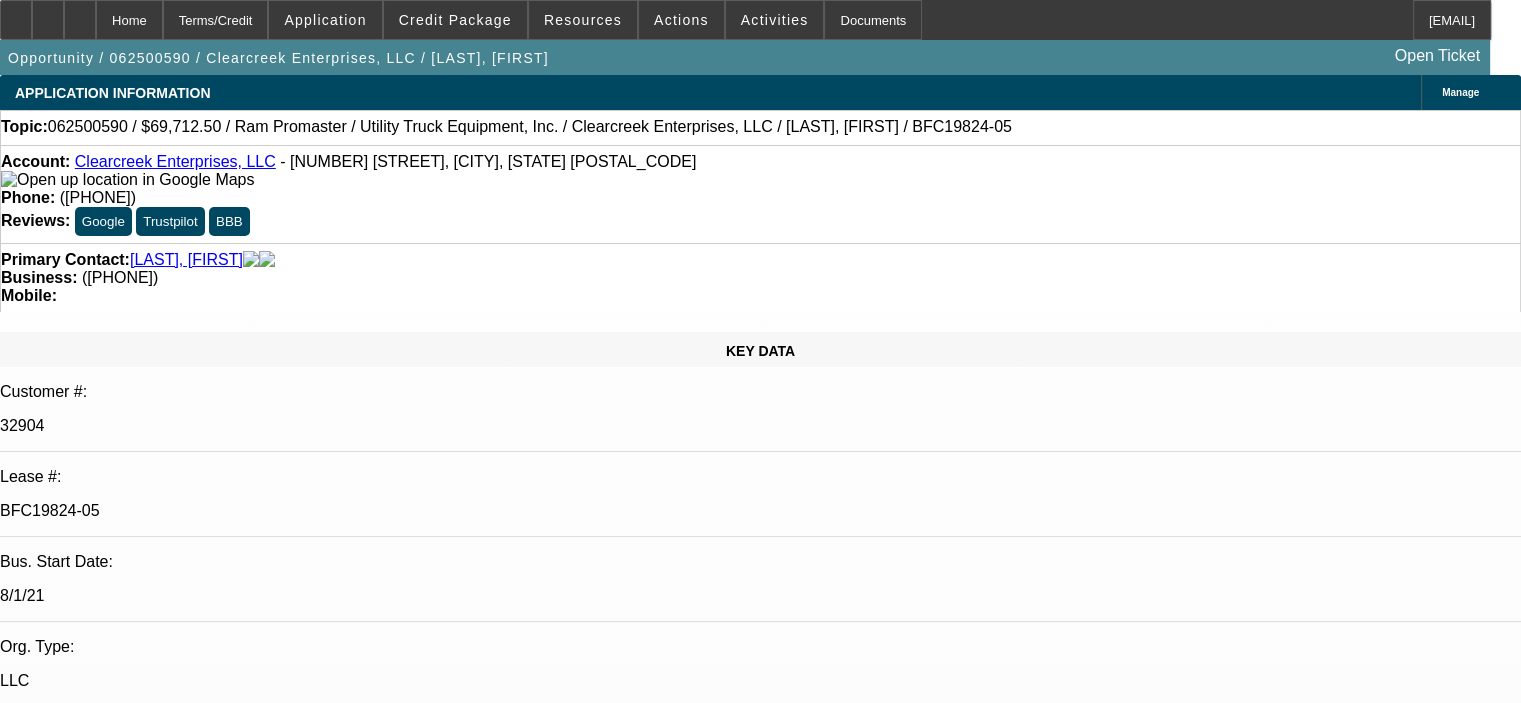 select on "0" 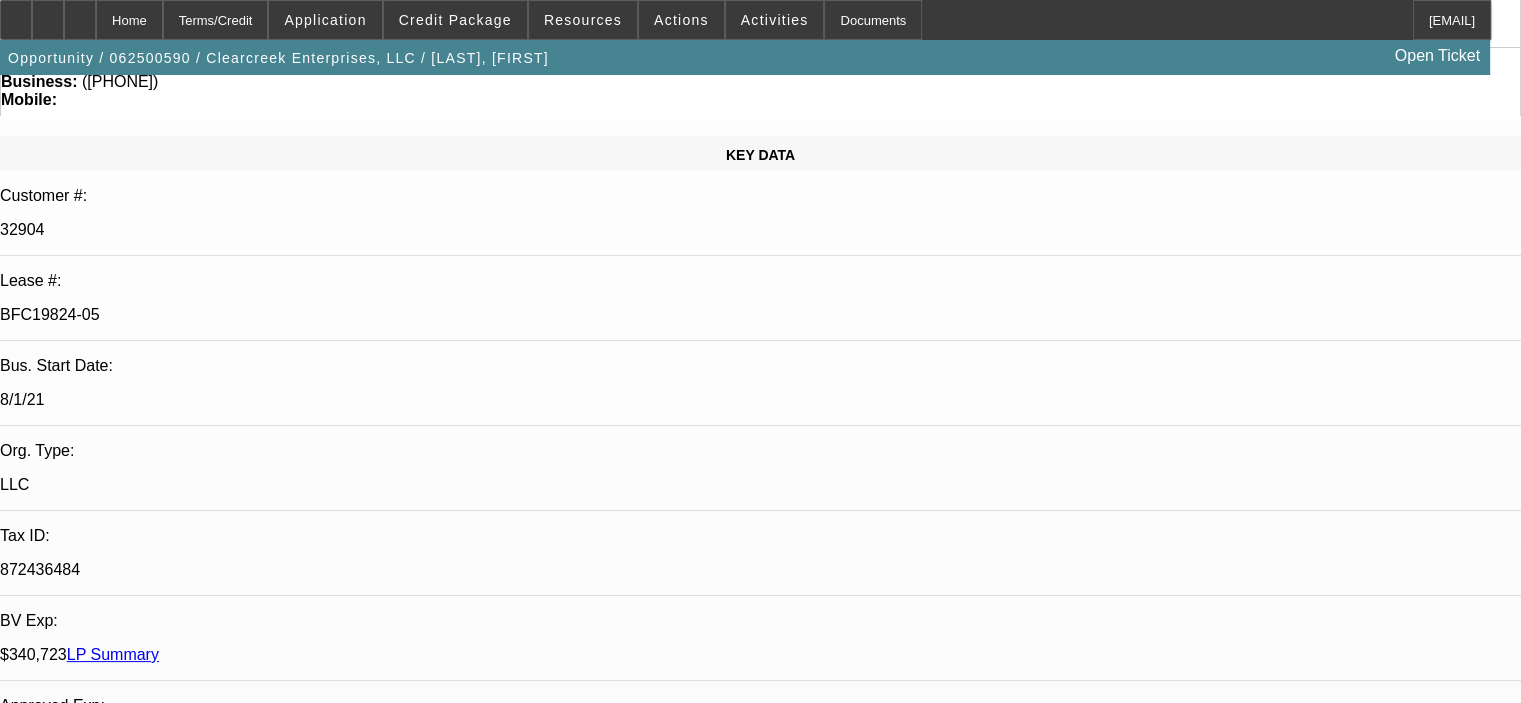 scroll, scrollTop: 0, scrollLeft: 0, axis: both 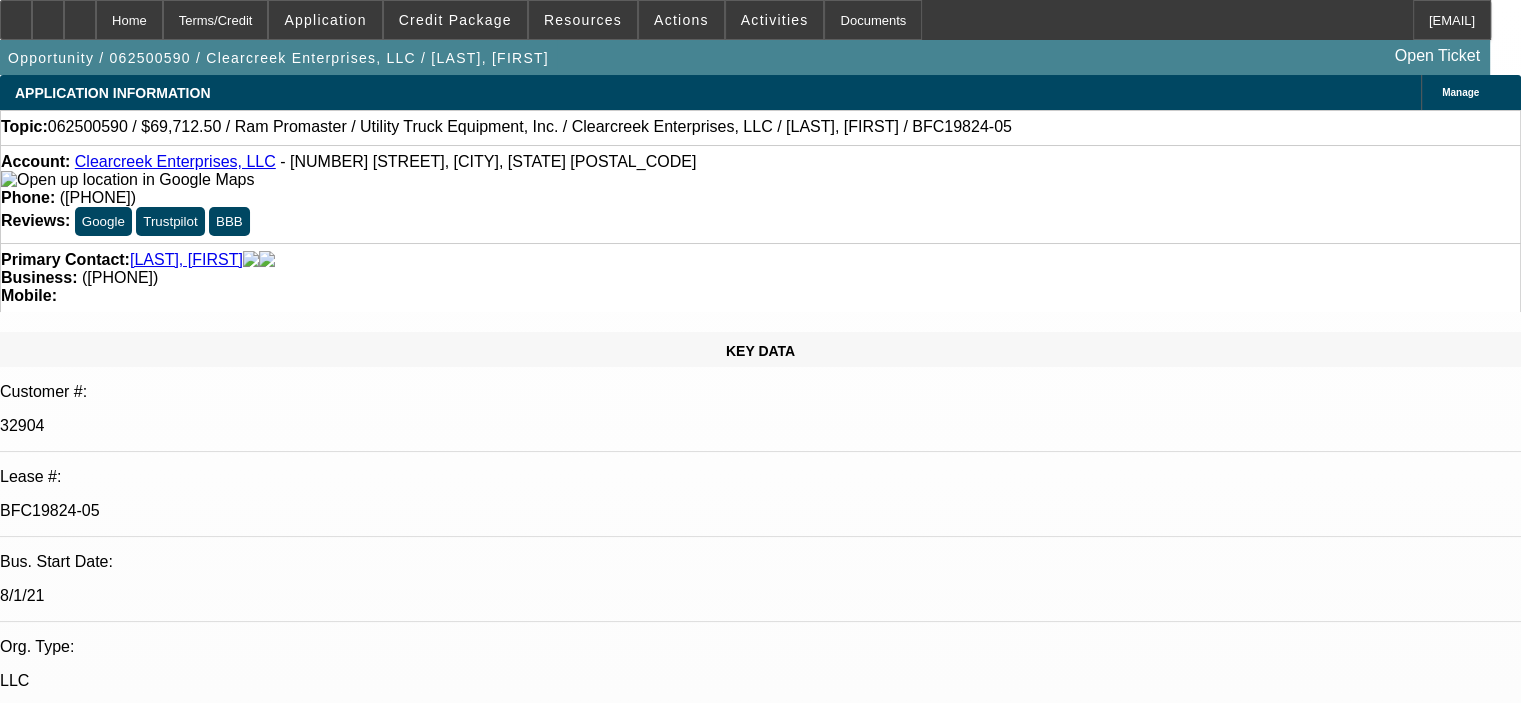 click on "7/7 - docs sent, f/u  7/9 - resent docs and EPOA. f/u  7/9 - docs and EPOA in. NEED: funds, coi, VC, title email, f/u  7/9 - VC in. NEED: funds, coi, title email, f/u  7/9 - funds in. NEED: coi and title email, f/u  7/10 - title email sent. NEED; title response and coi  7/11 - emailed both customer and vendor for update on title items and COI, f/u  7/11 - title items and COI in. emailed rep RE funding, f/u  7/14 - funded." at bounding box center (778, 8027) 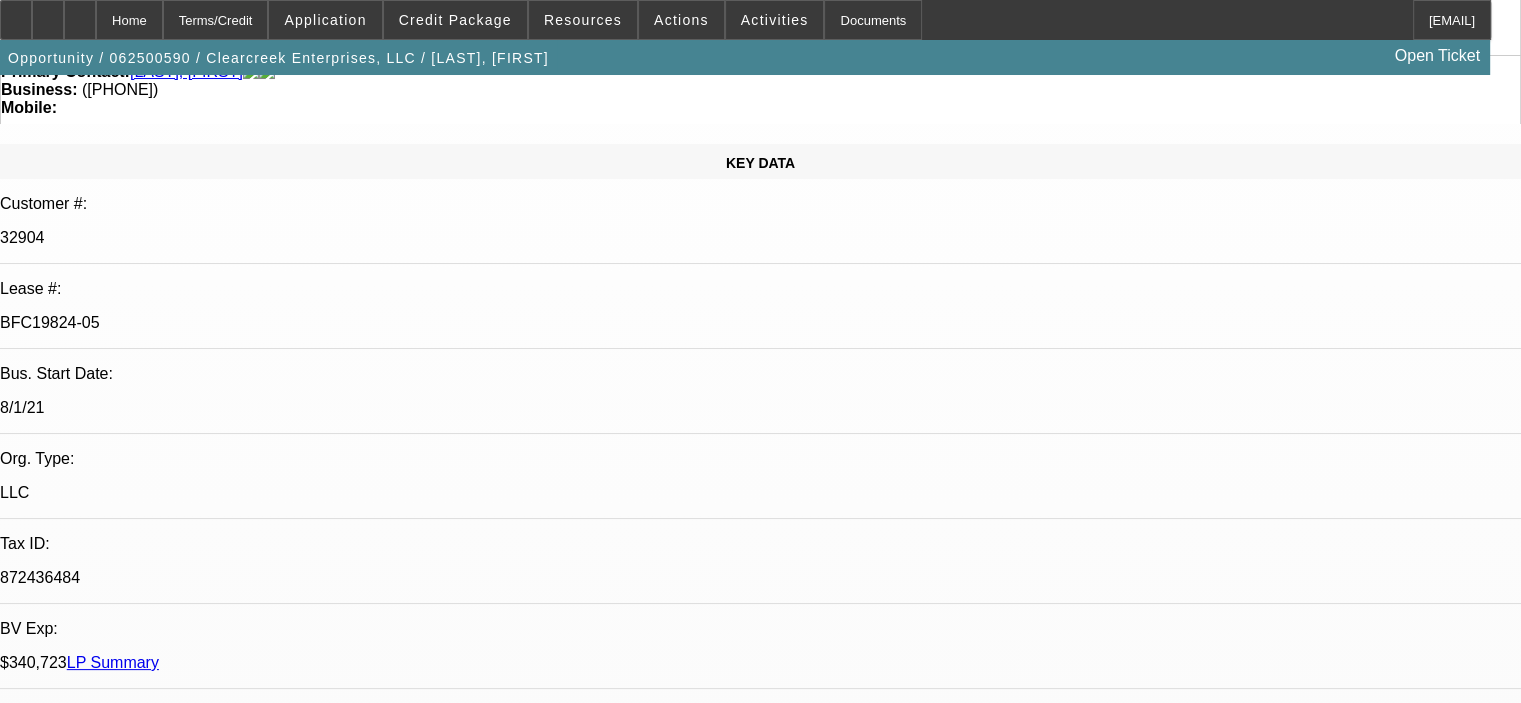 scroll, scrollTop: 200, scrollLeft: 0, axis: vertical 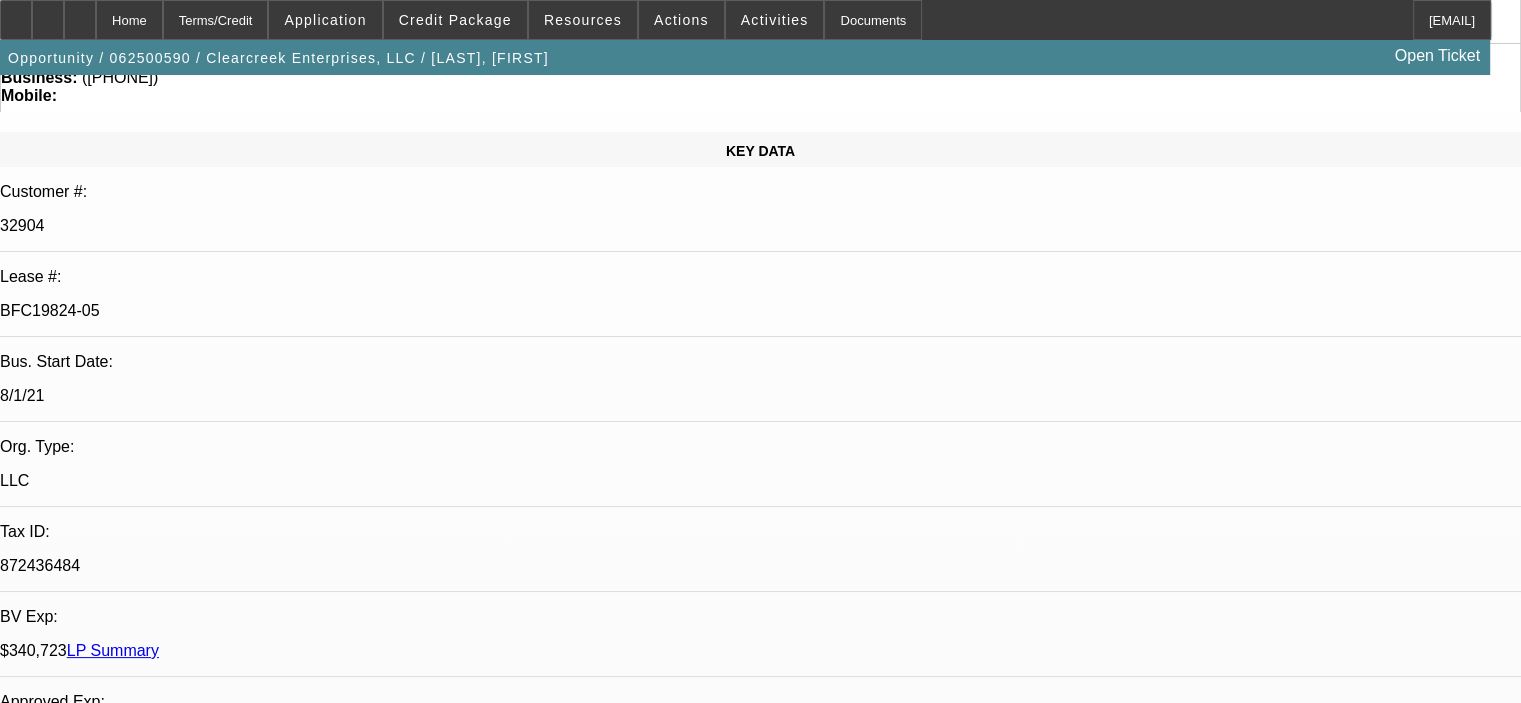 click on "Gonzalez, Amanda - 7/9/25, 8:47 AM" at bounding box center (778, 7853) 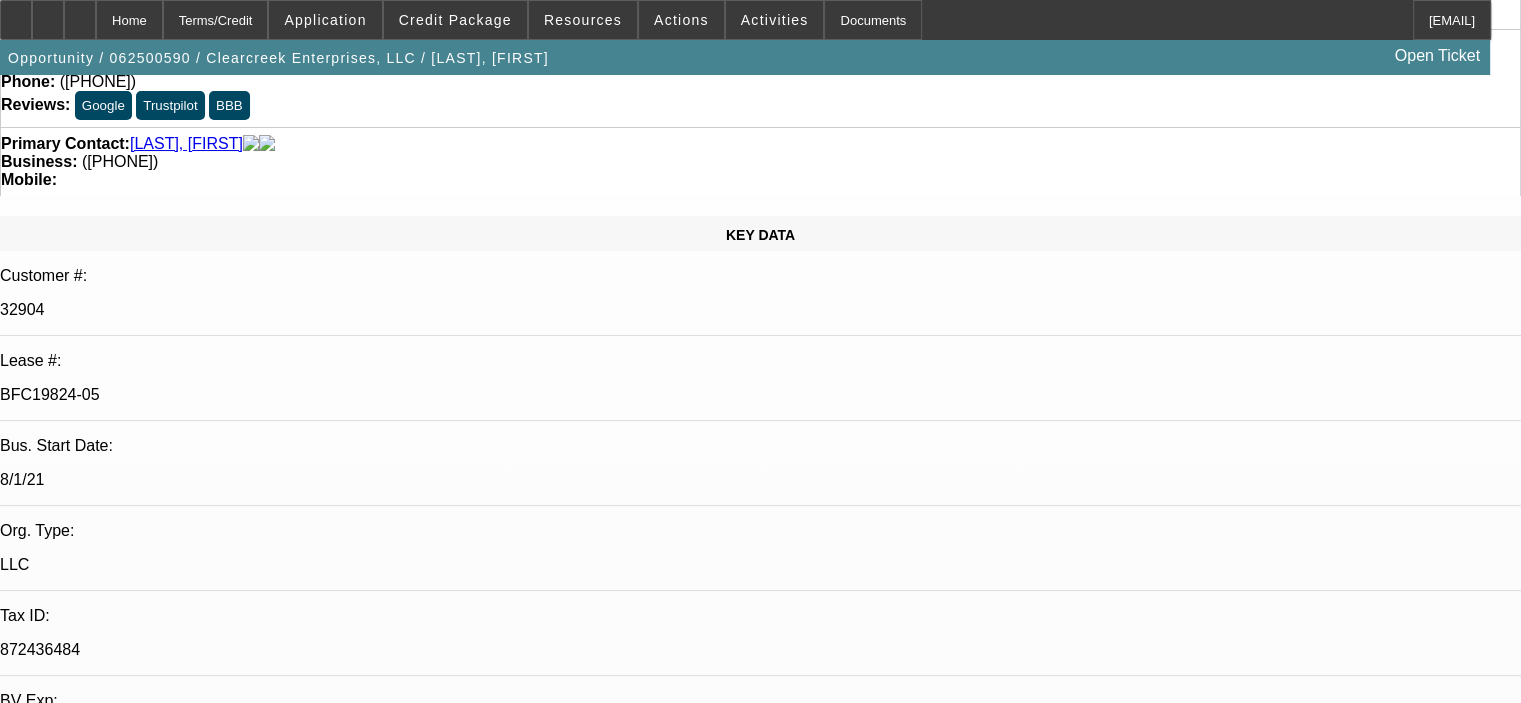 scroll, scrollTop: 0, scrollLeft: 0, axis: both 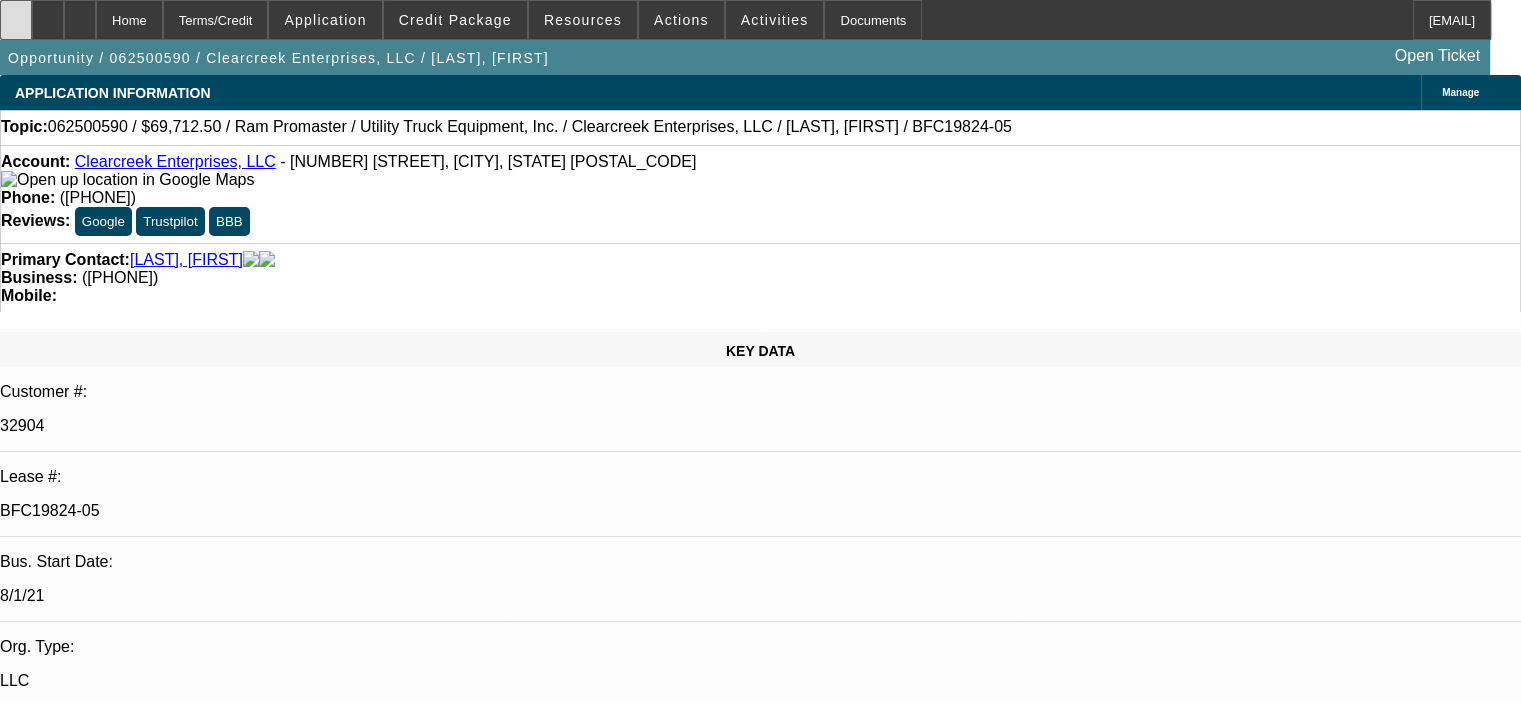 click at bounding box center (16, 20) 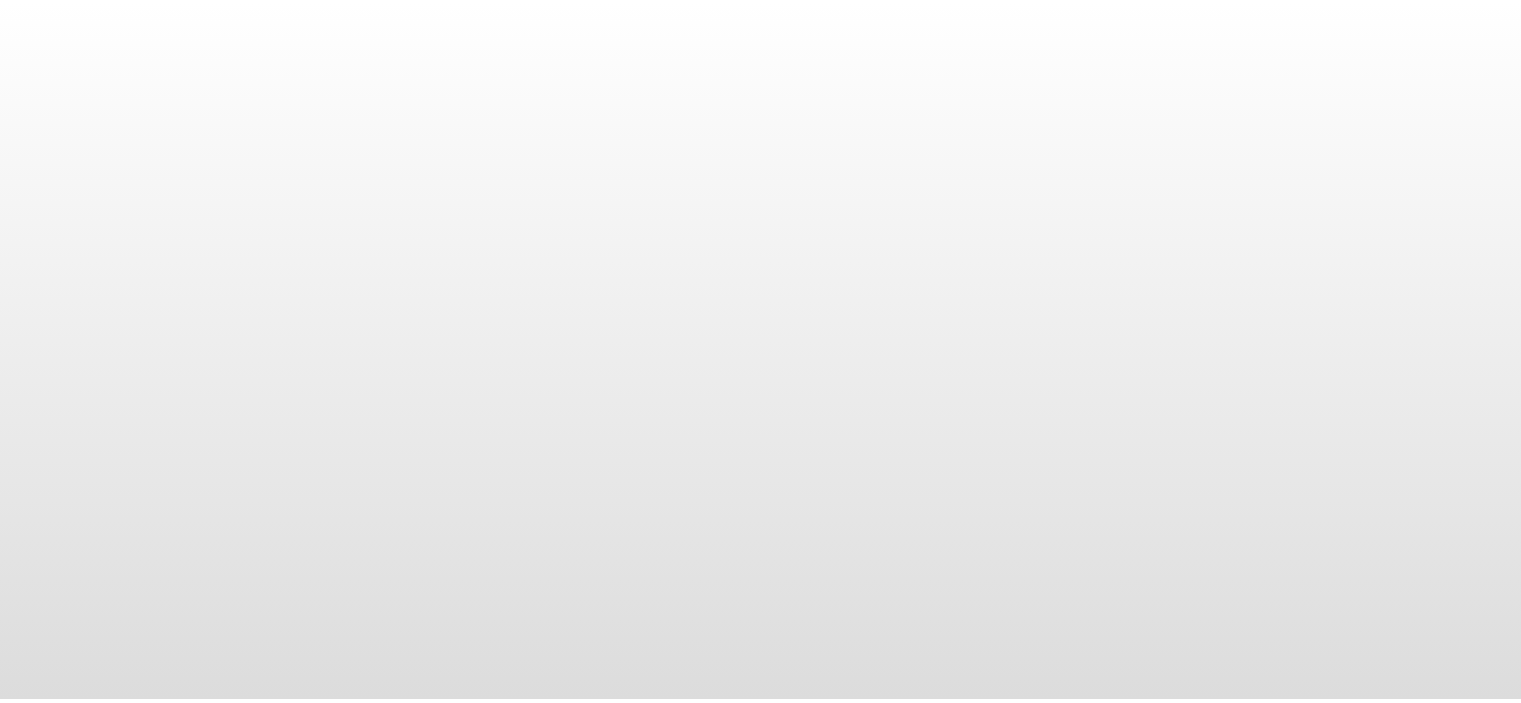 scroll, scrollTop: 0, scrollLeft: 0, axis: both 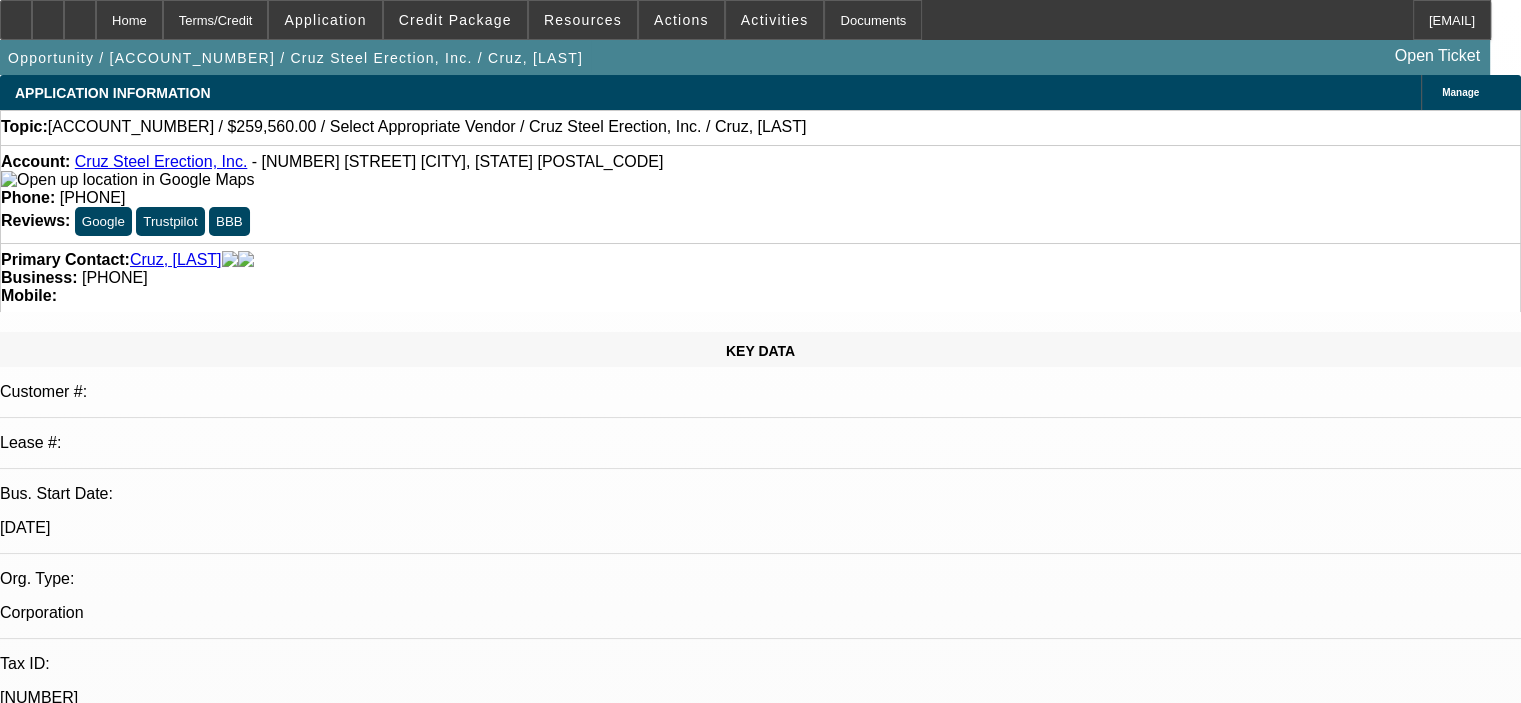 select on "0.2" 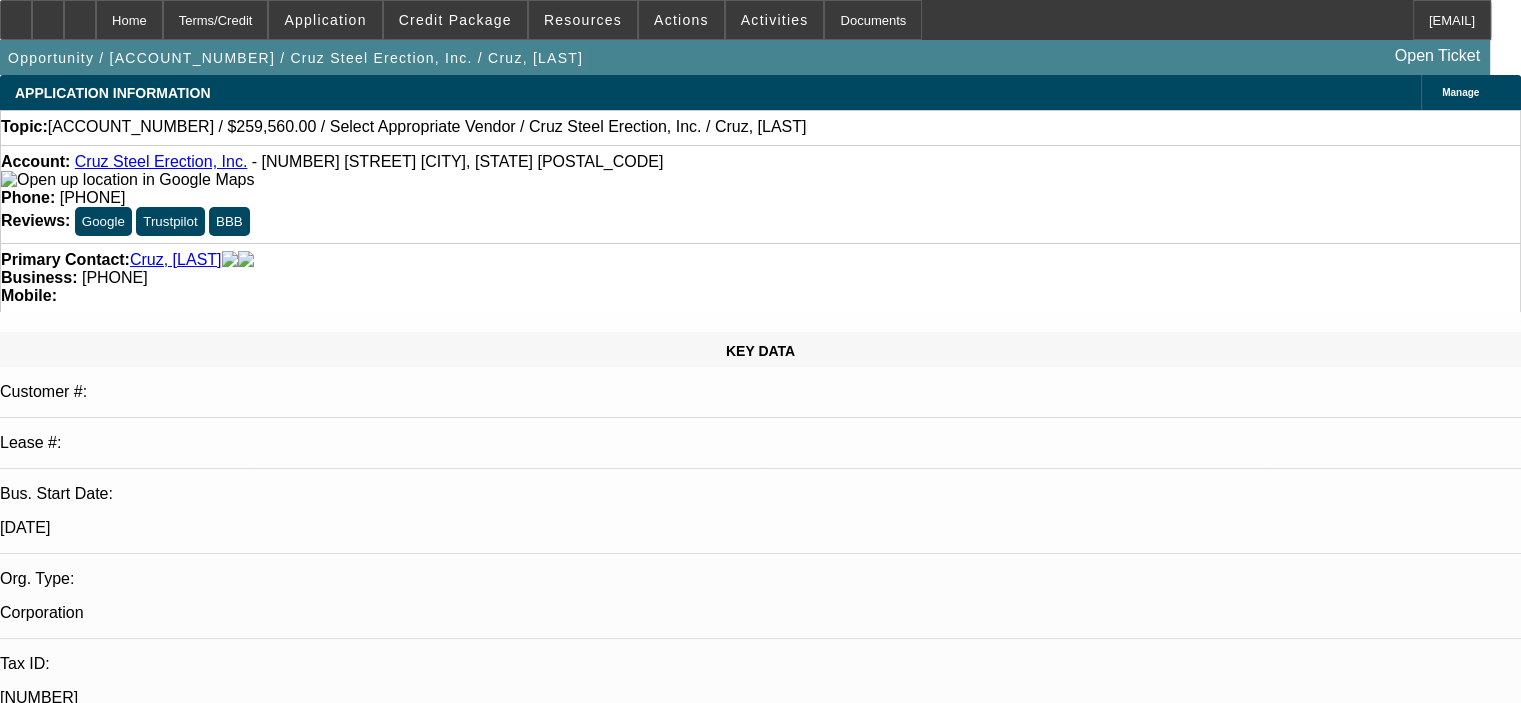 click on "[DATE] [TIME]" at bounding box center (51, 2861) 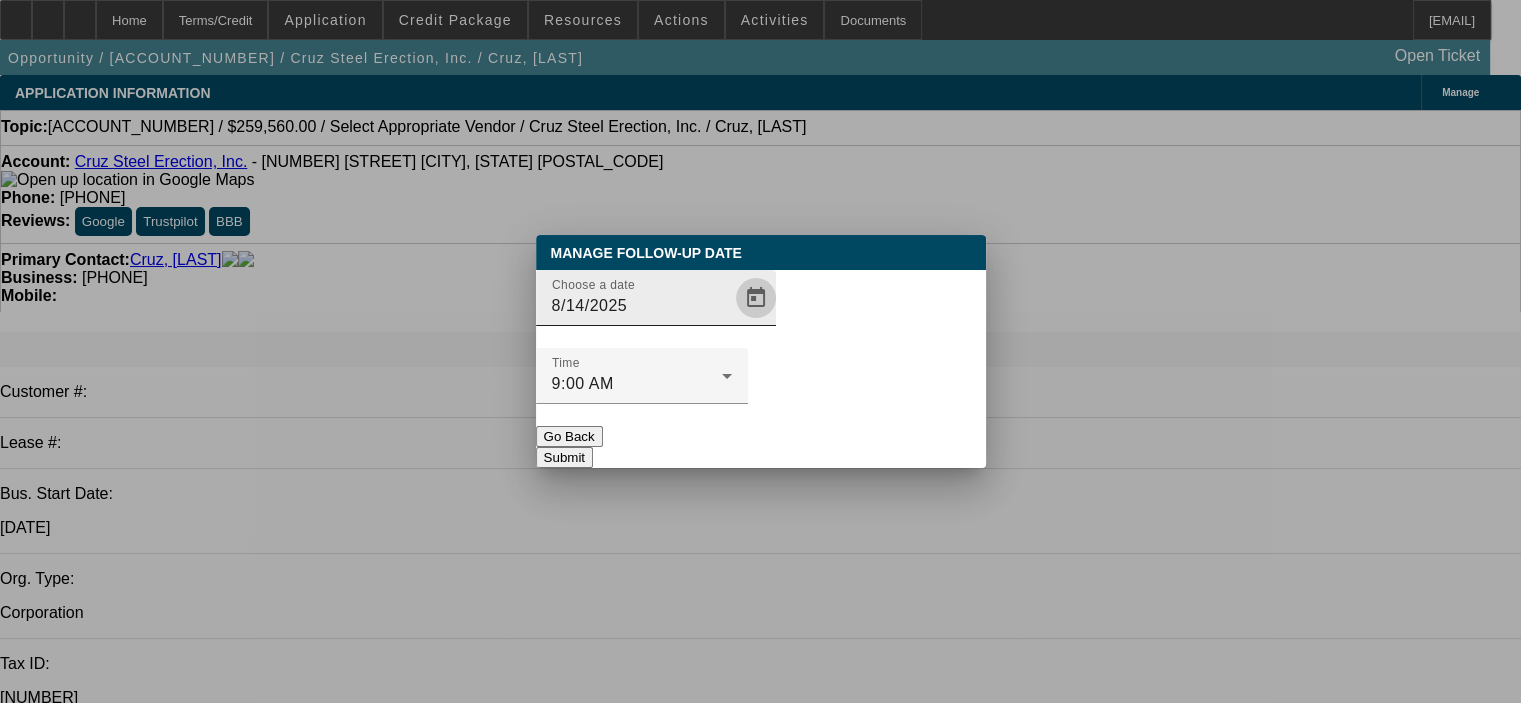 click at bounding box center (756, 298) 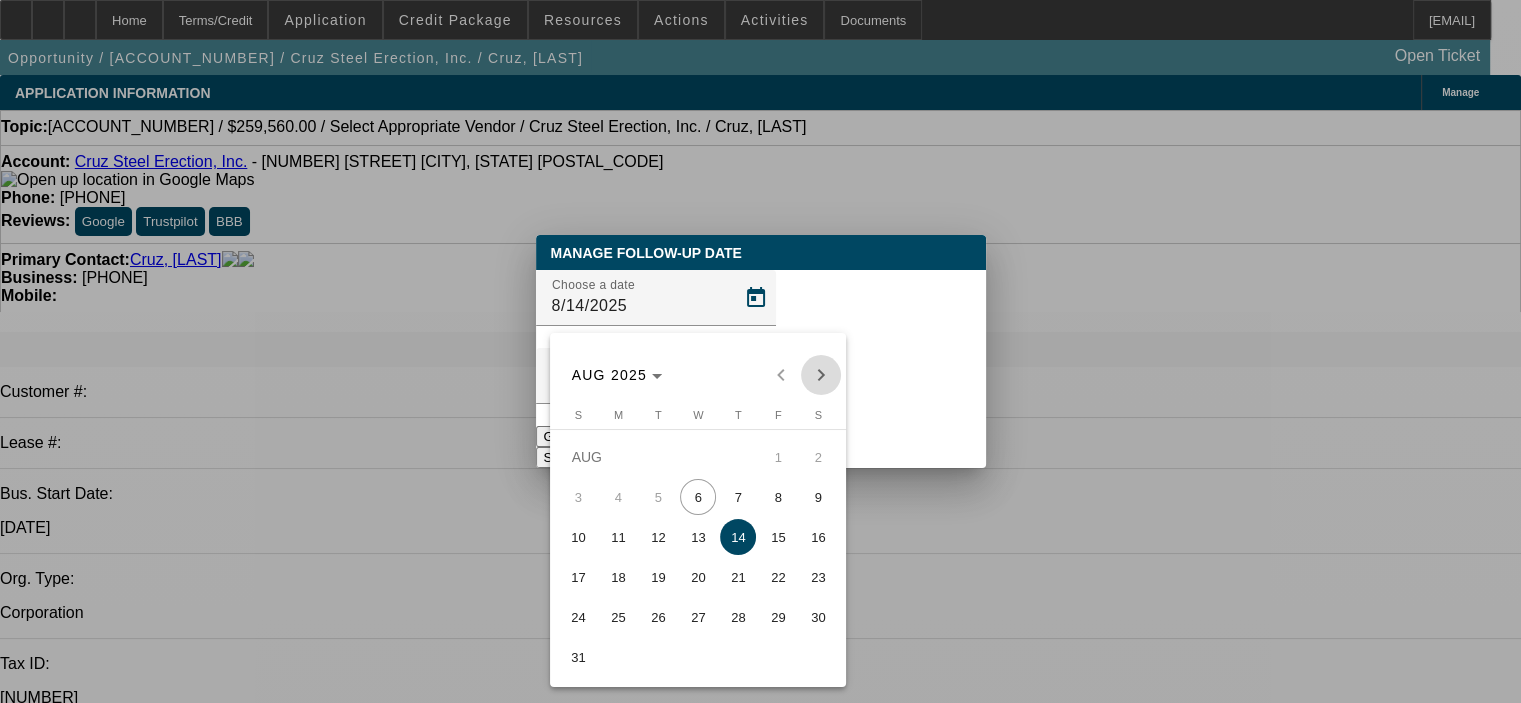 click at bounding box center [821, 375] 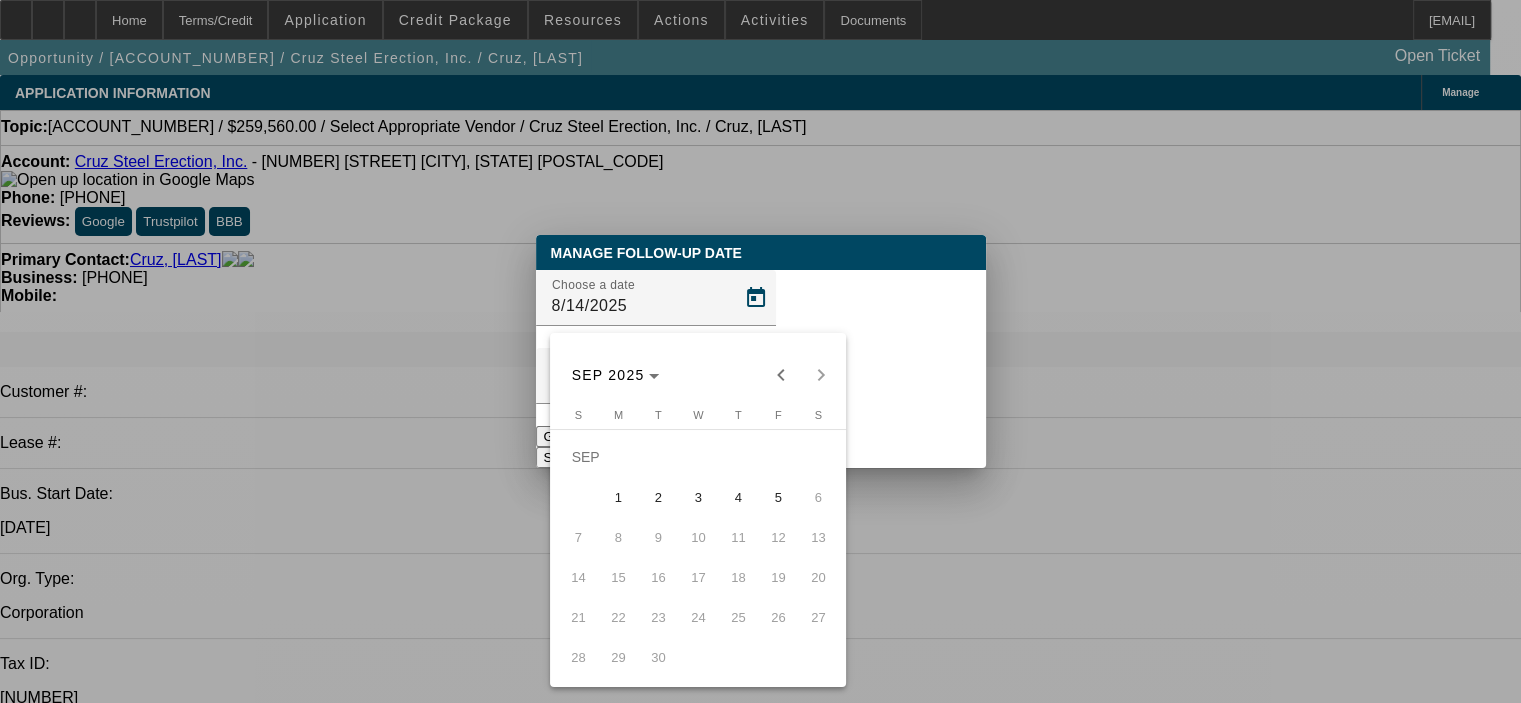 click on "2" at bounding box center (658, 497) 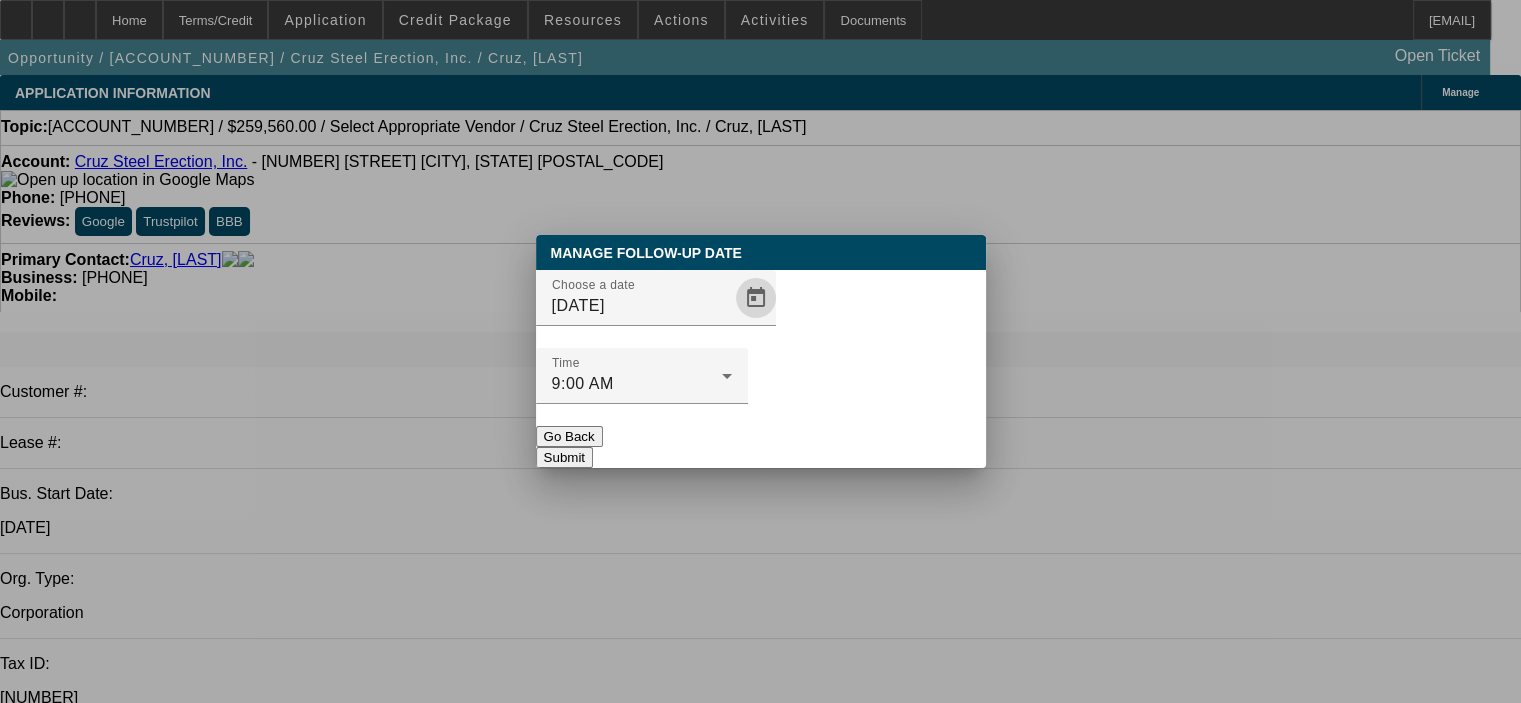 click on "Submit" at bounding box center (564, 457) 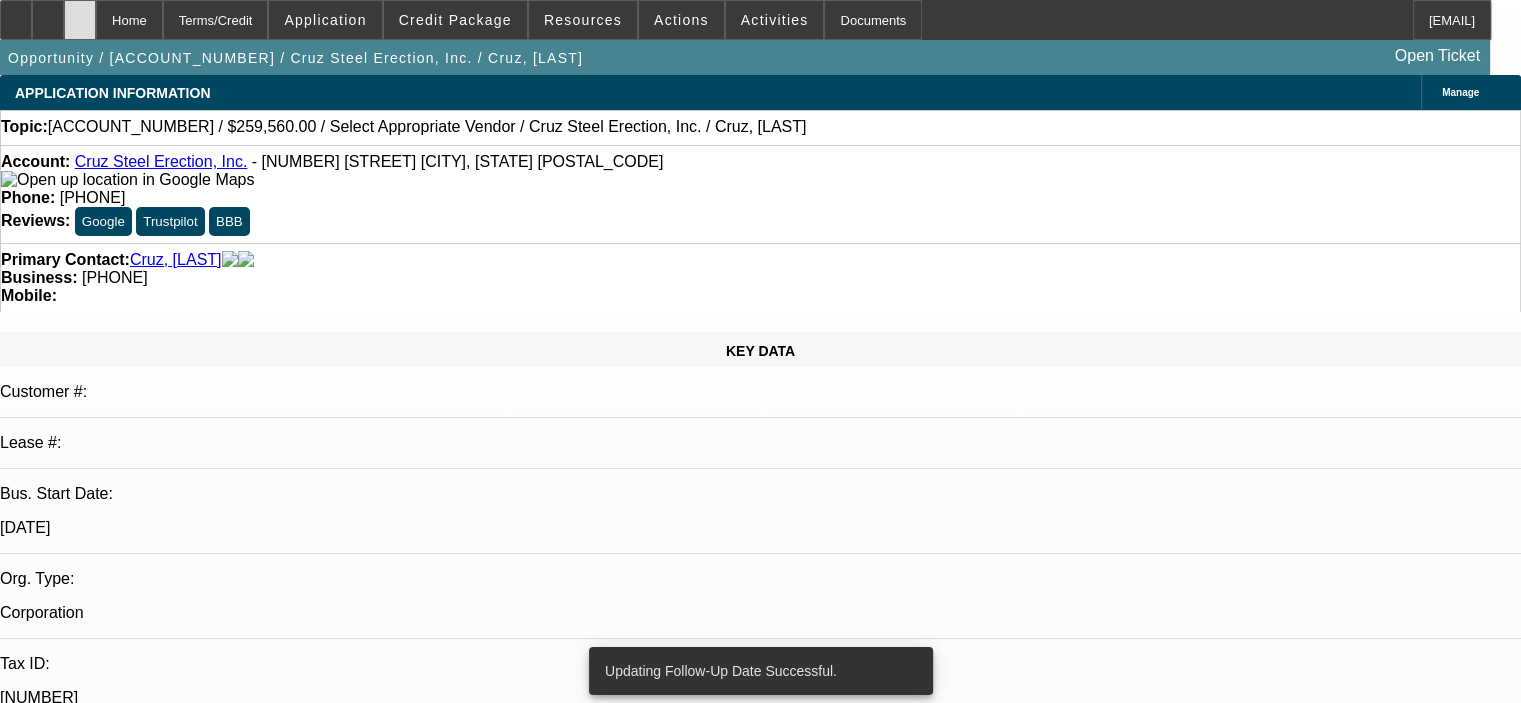 click at bounding box center (80, 20) 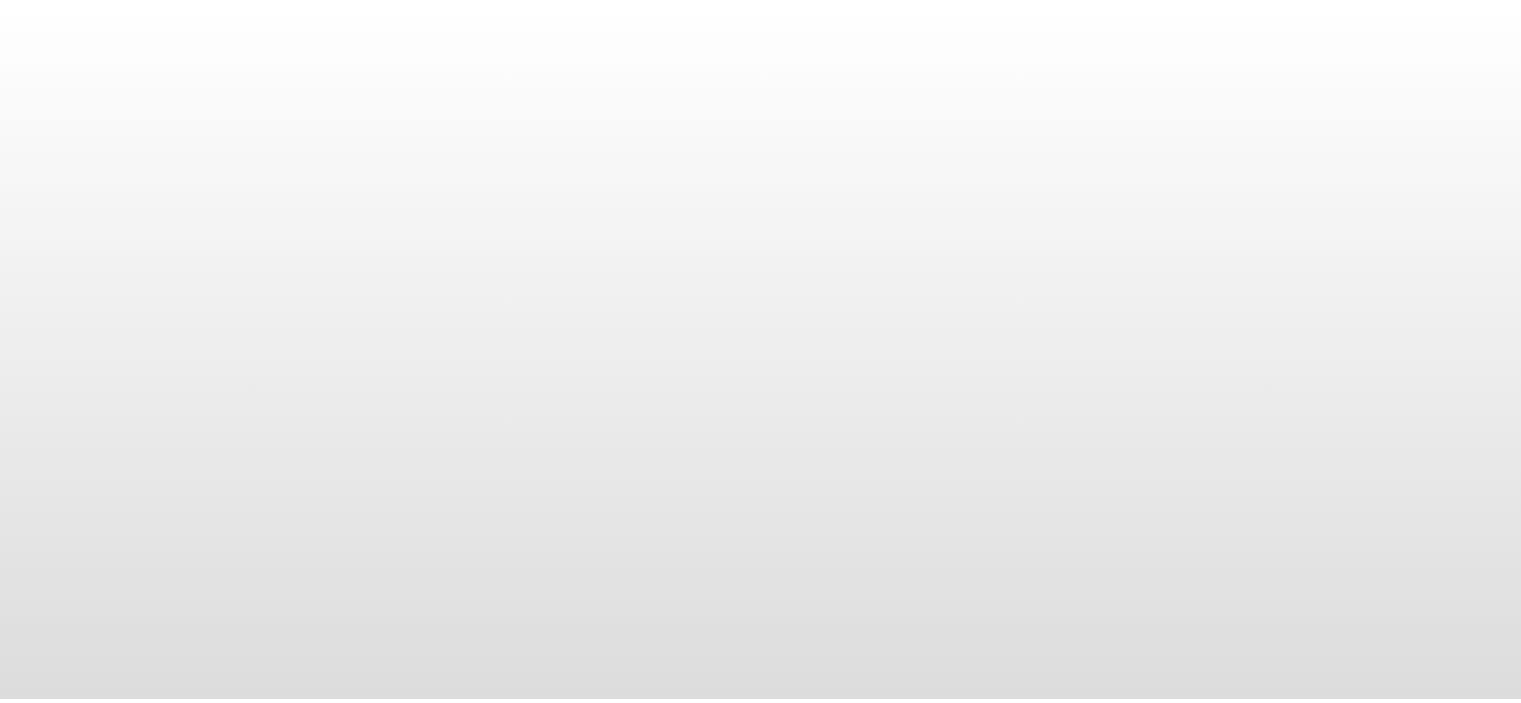 scroll, scrollTop: 0, scrollLeft: 0, axis: both 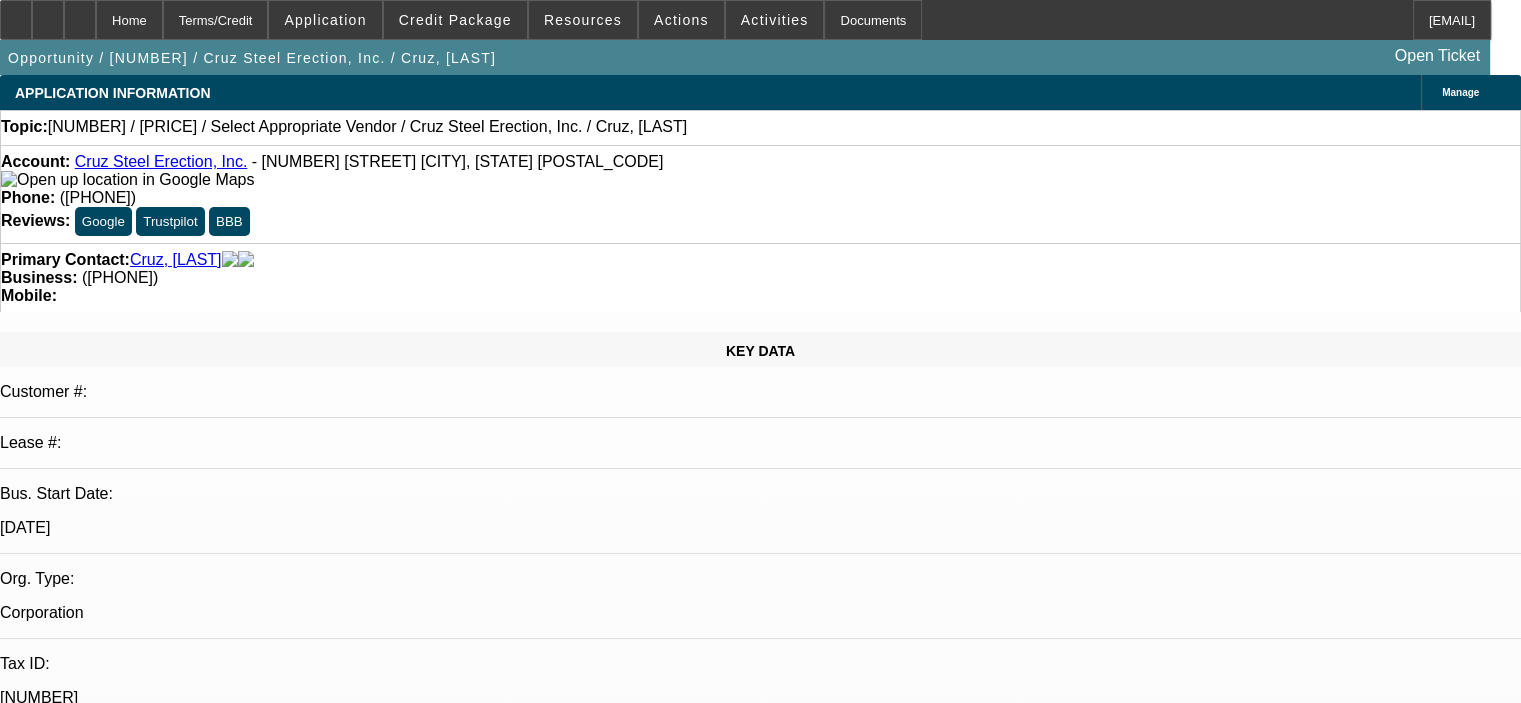 select on "0.2" 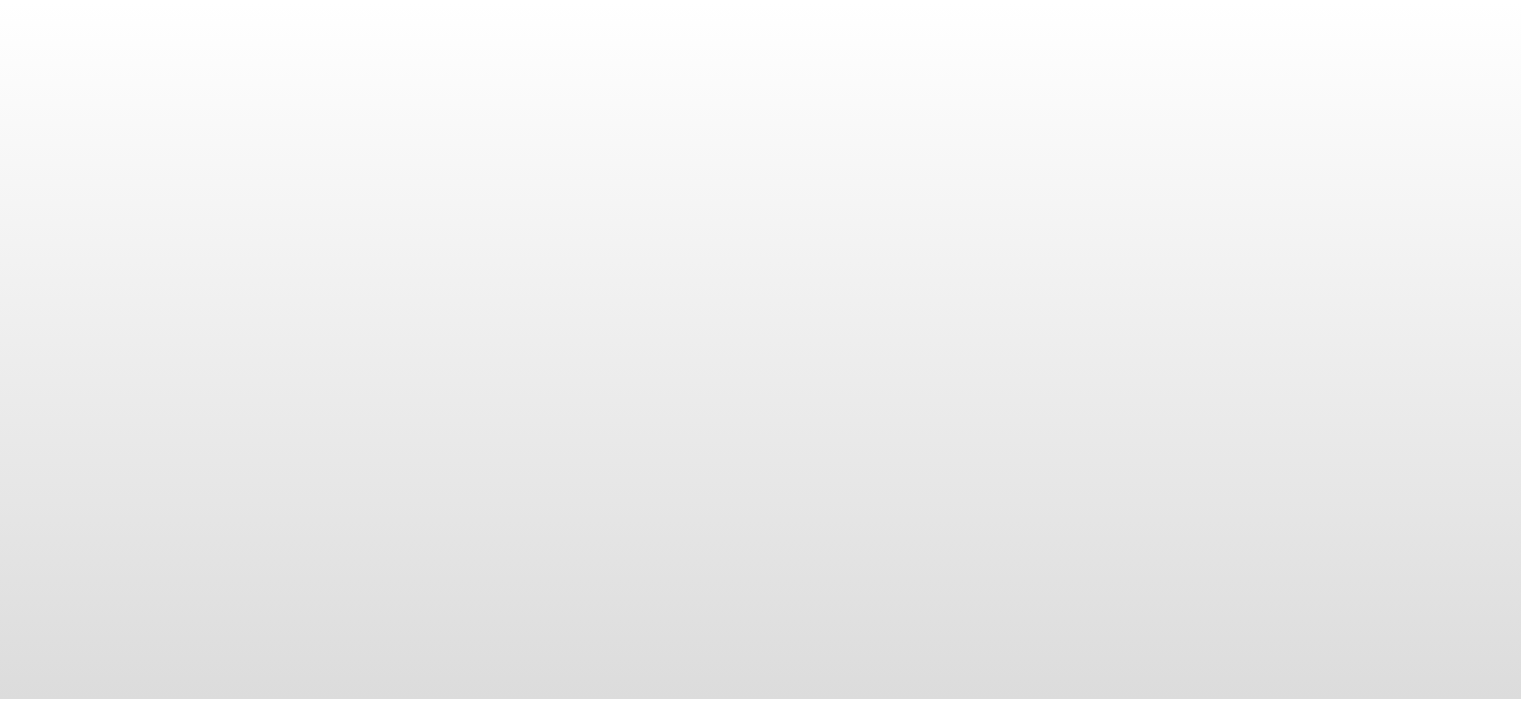 scroll, scrollTop: 0, scrollLeft: 0, axis: both 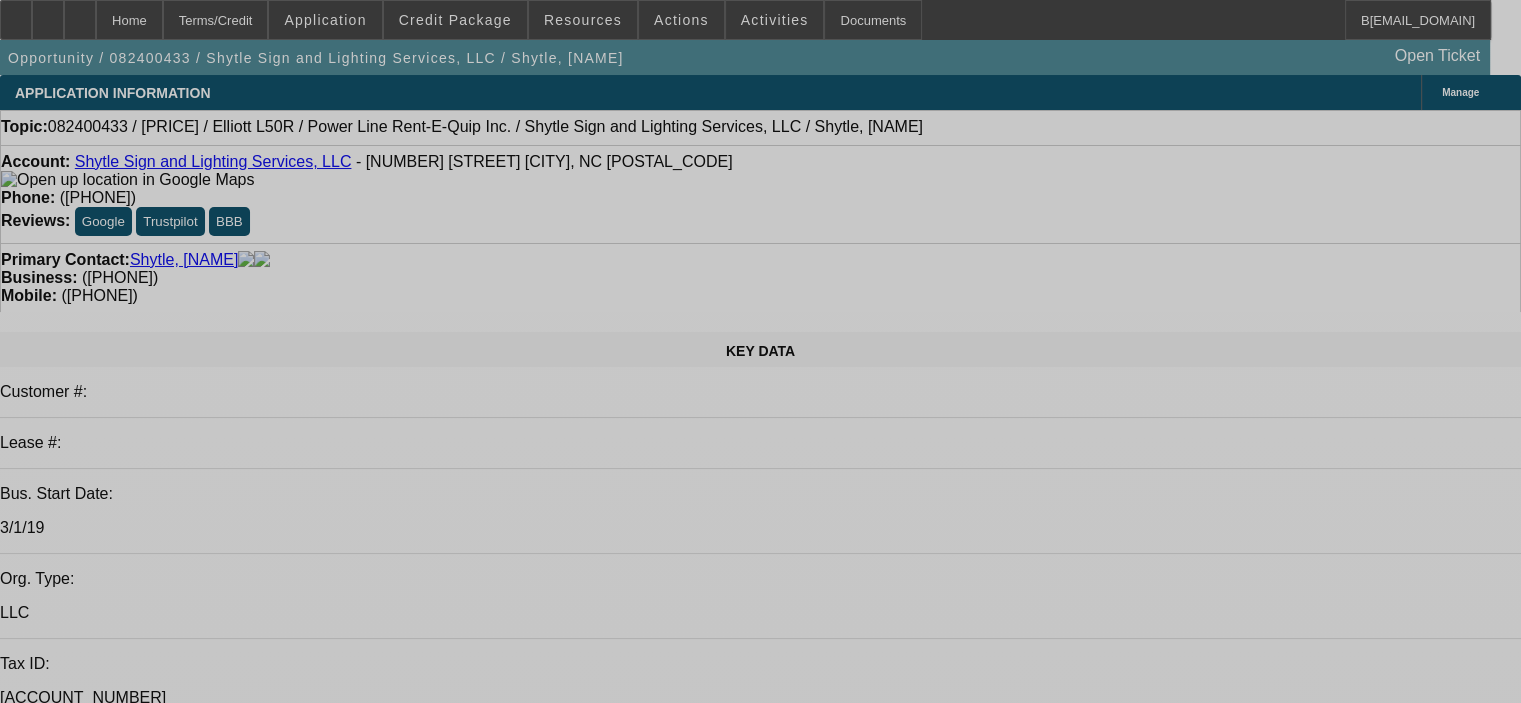 select on "0" 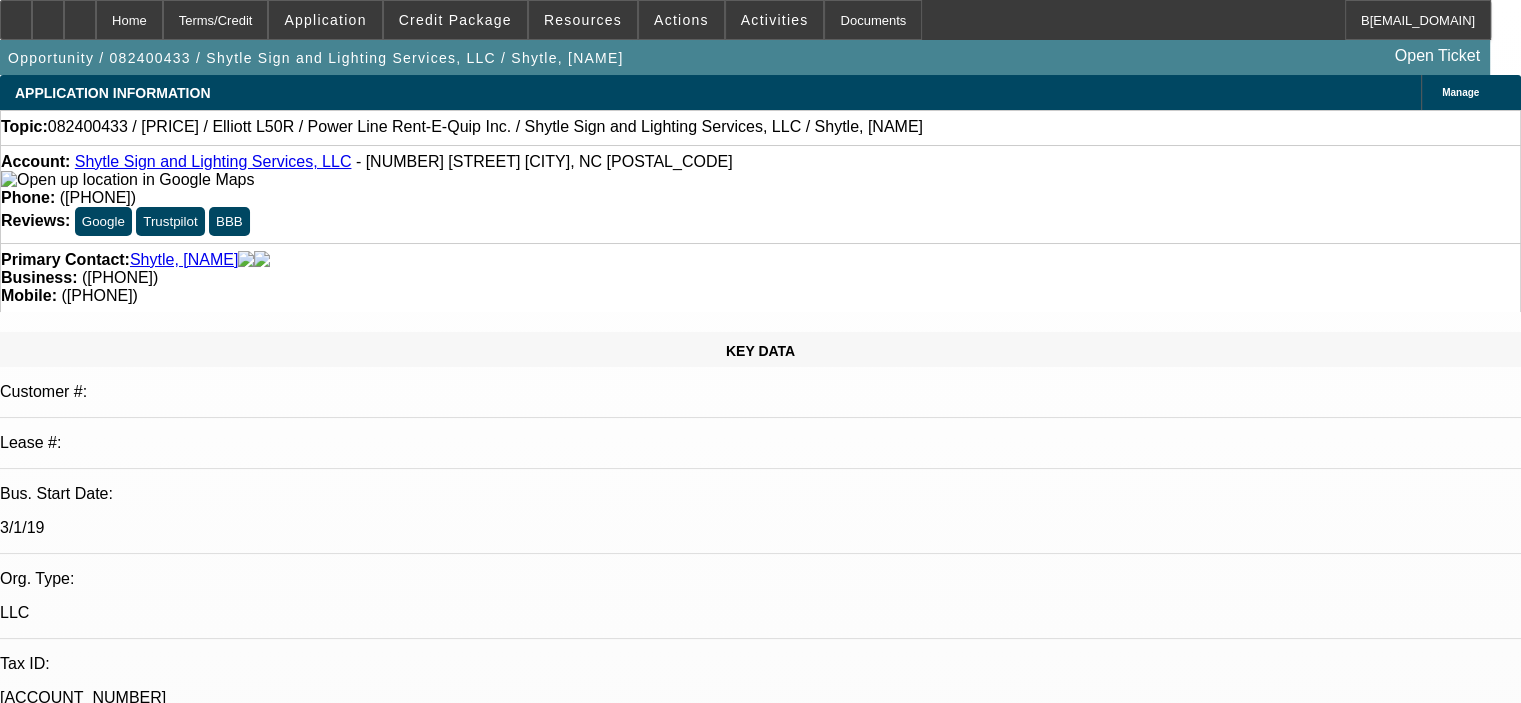 select on "0" 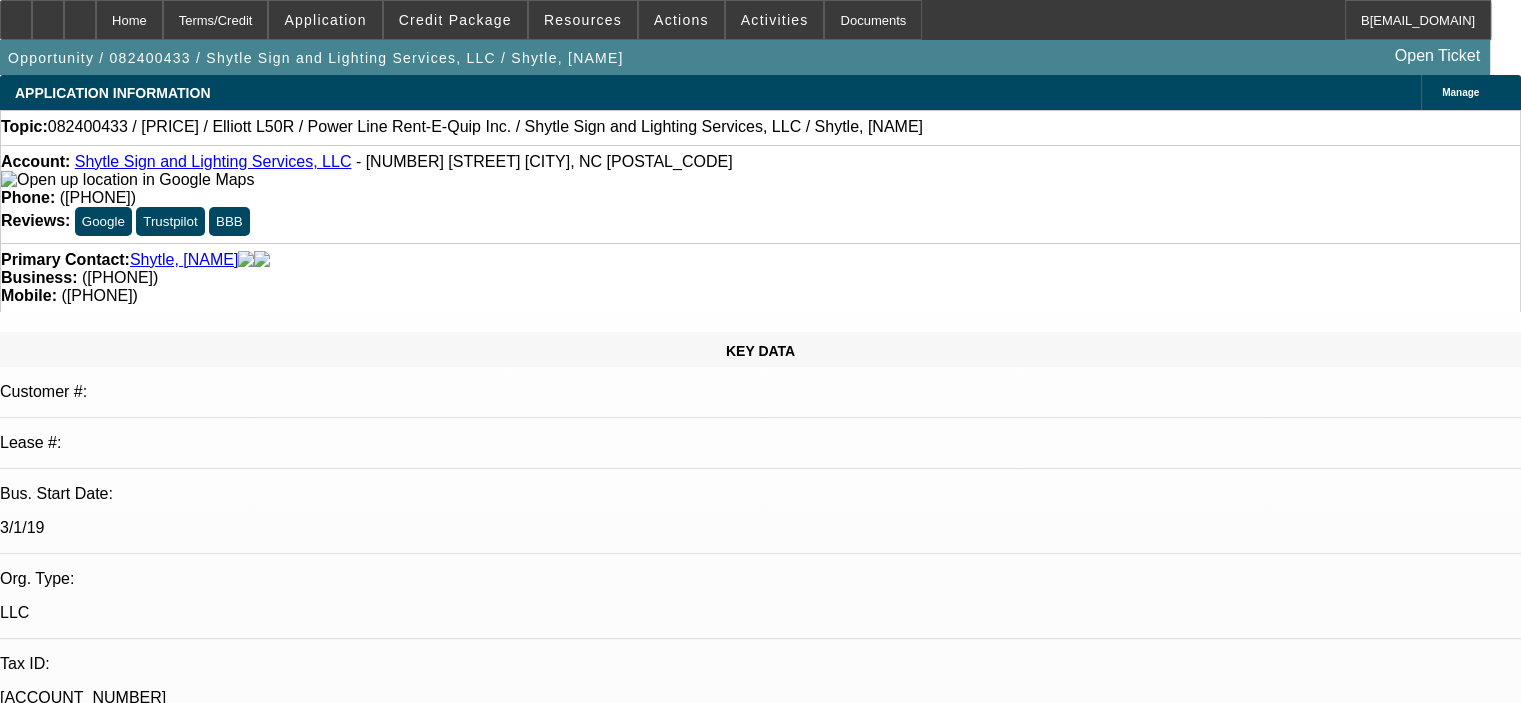 click on "05/21/2025 9:00 AM" at bounding box center [51, 2910] 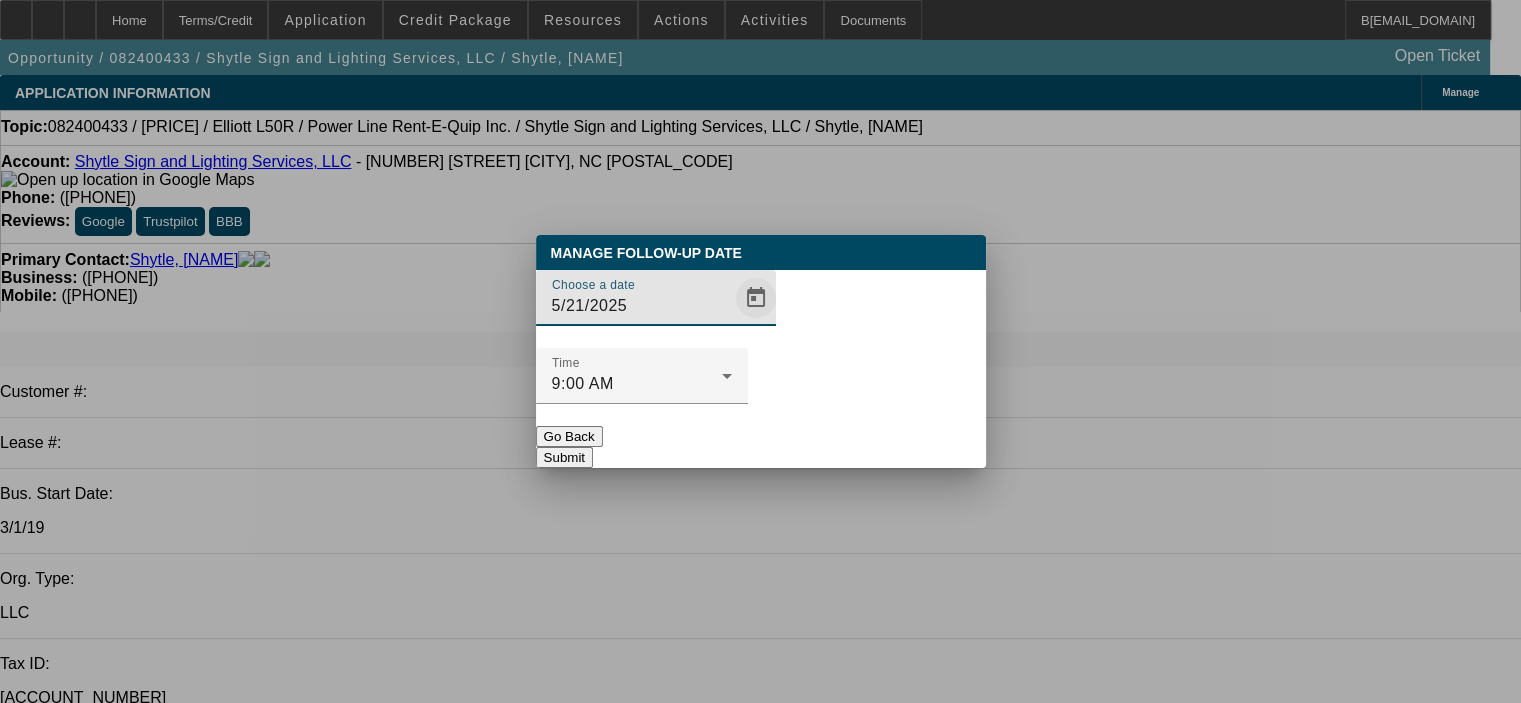 click at bounding box center (756, 298) 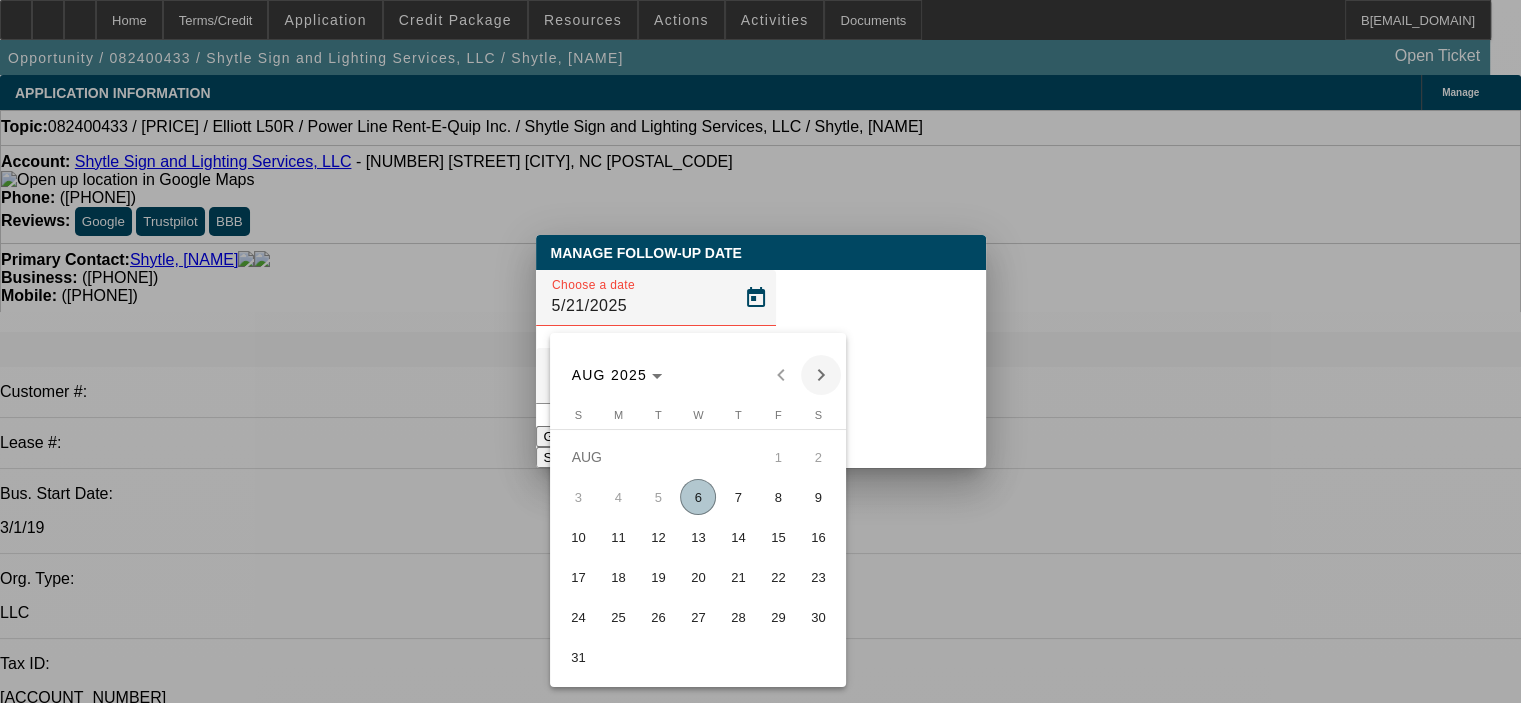 click at bounding box center (821, 375) 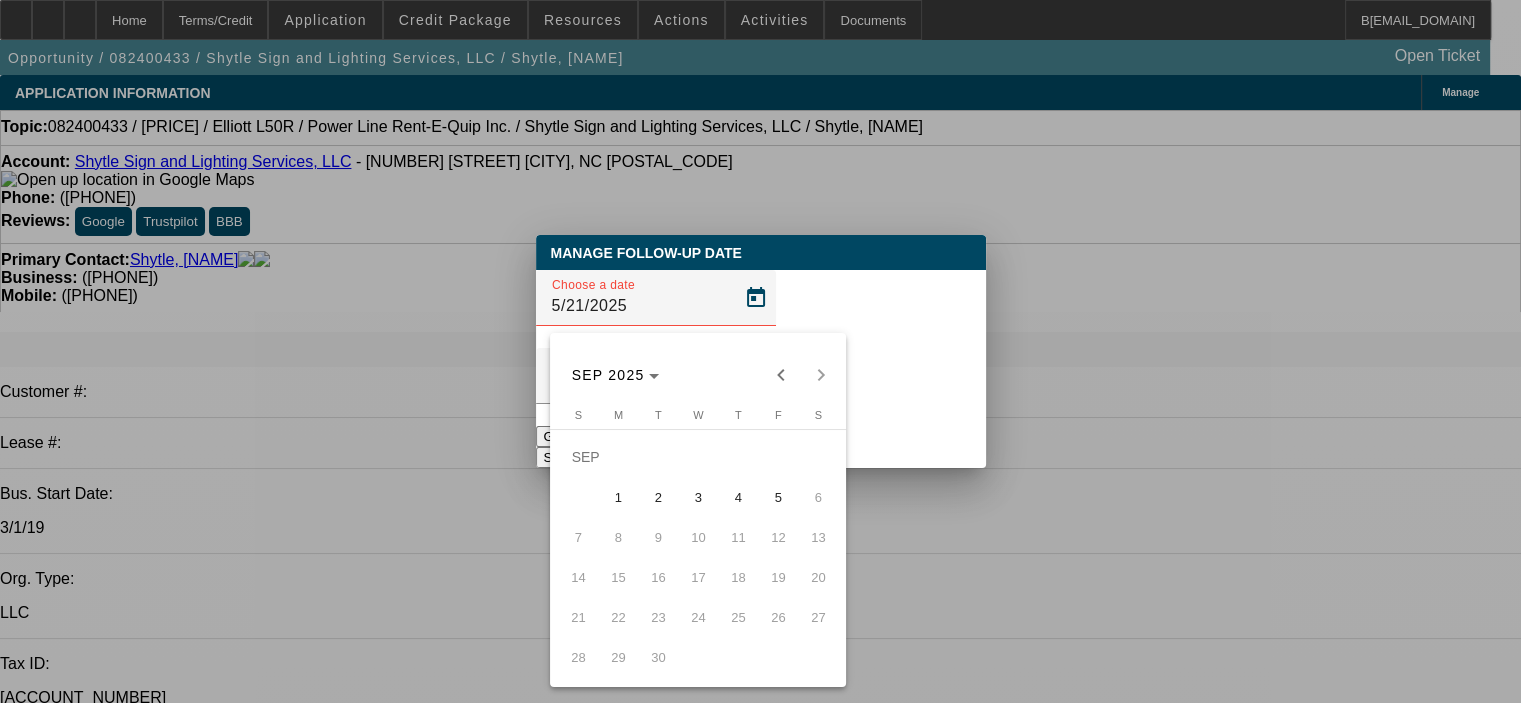 click on "2" at bounding box center [658, 497] 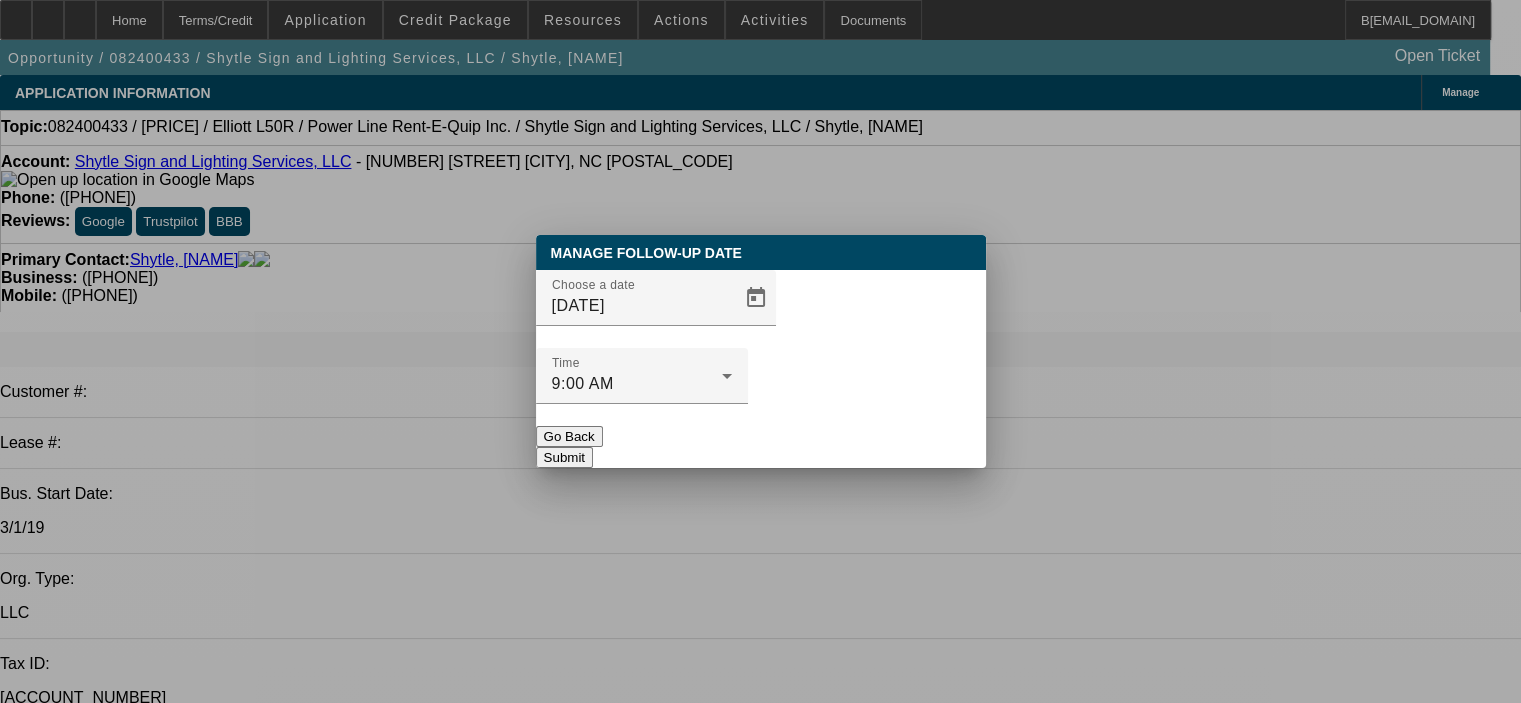 click on "Submit" at bounding box center [564, 457] 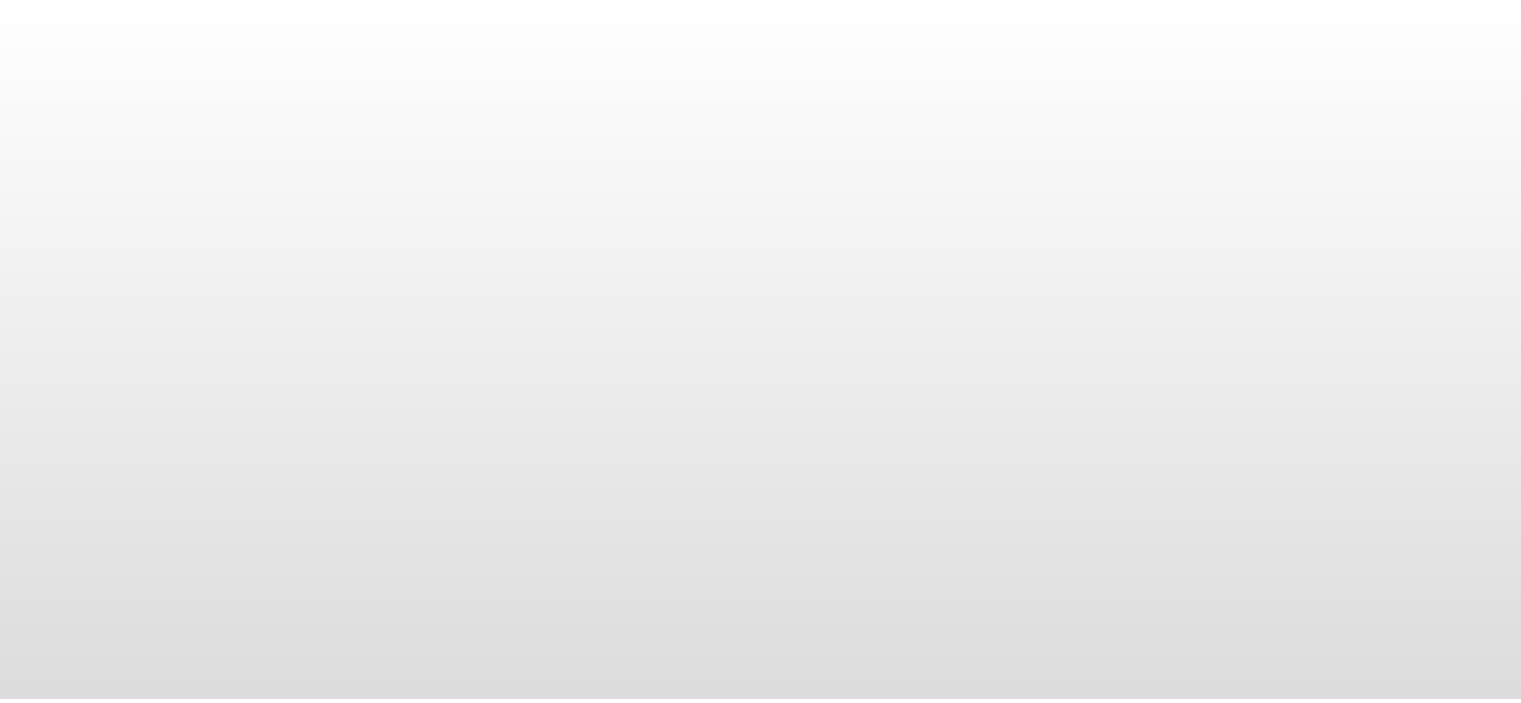 scroll, scrollTop: 0, scrollLeft: 0, axis: both 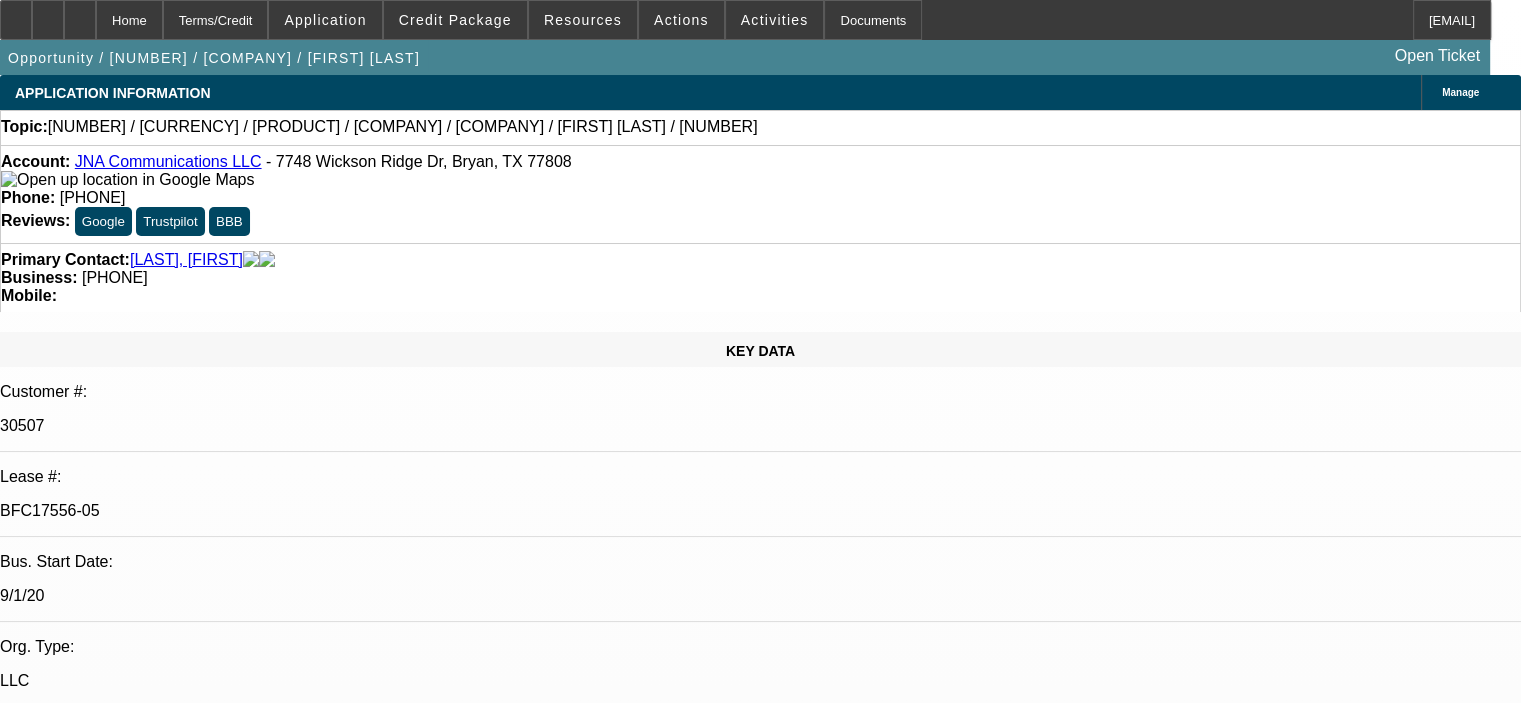 select on "0" 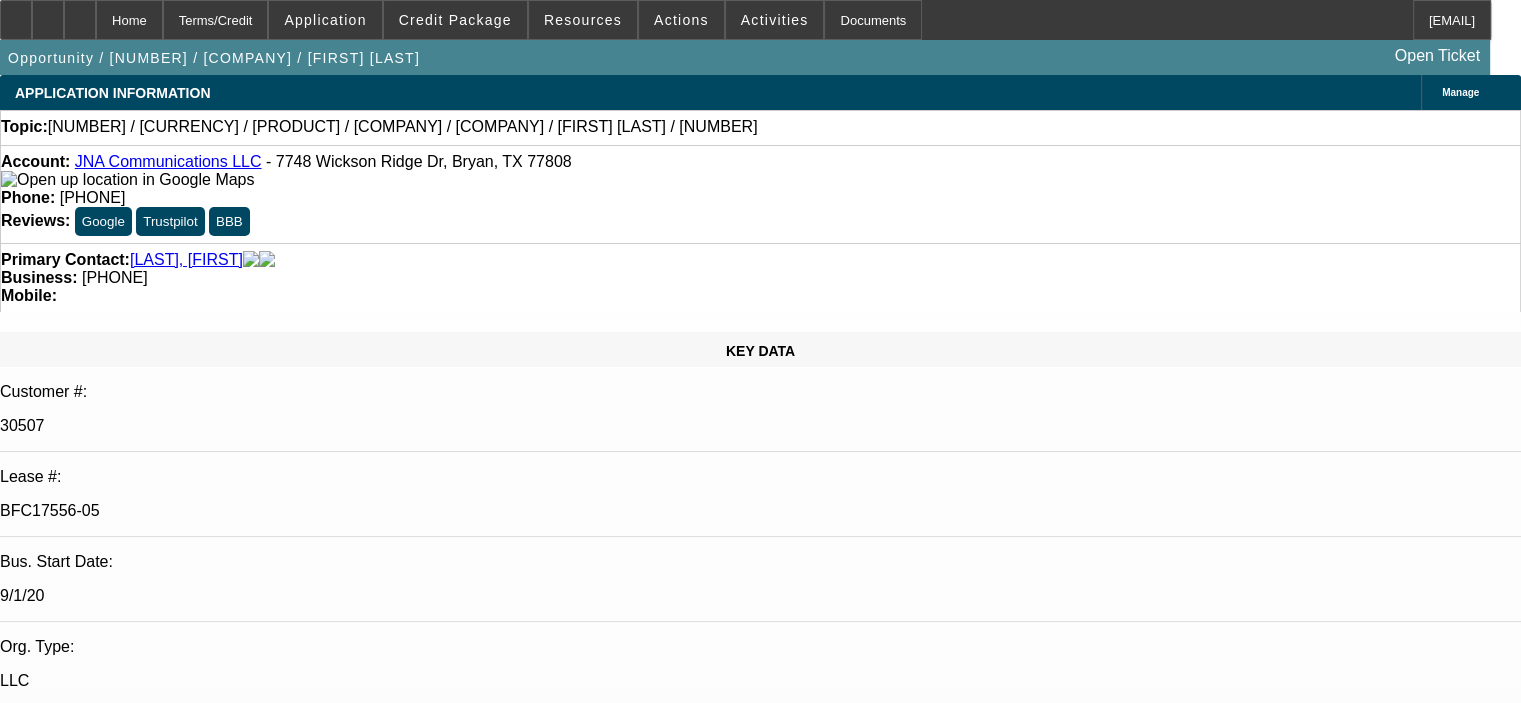 scroll, scrollTop: 500, scrollLeft: 0, axis: vertical 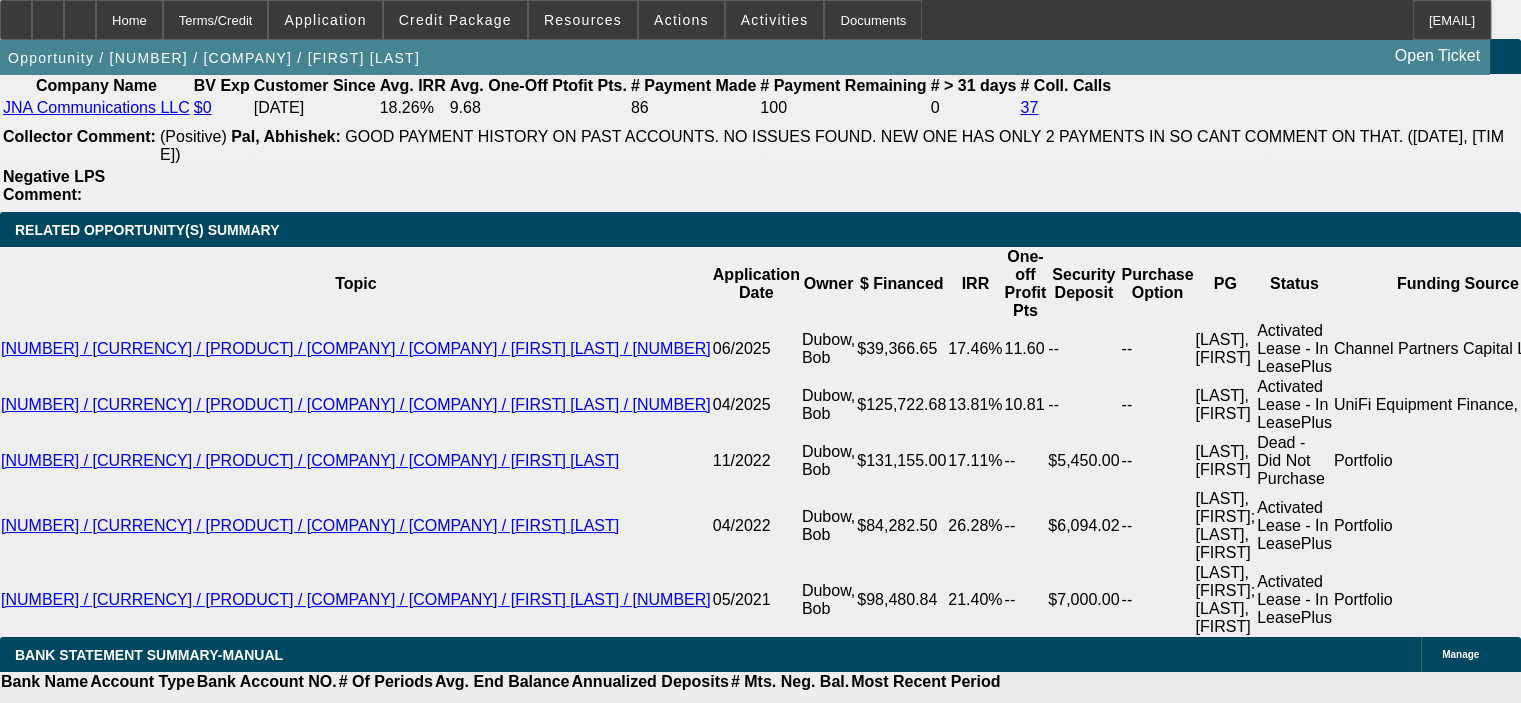 click at bounding box center [322, 2028] 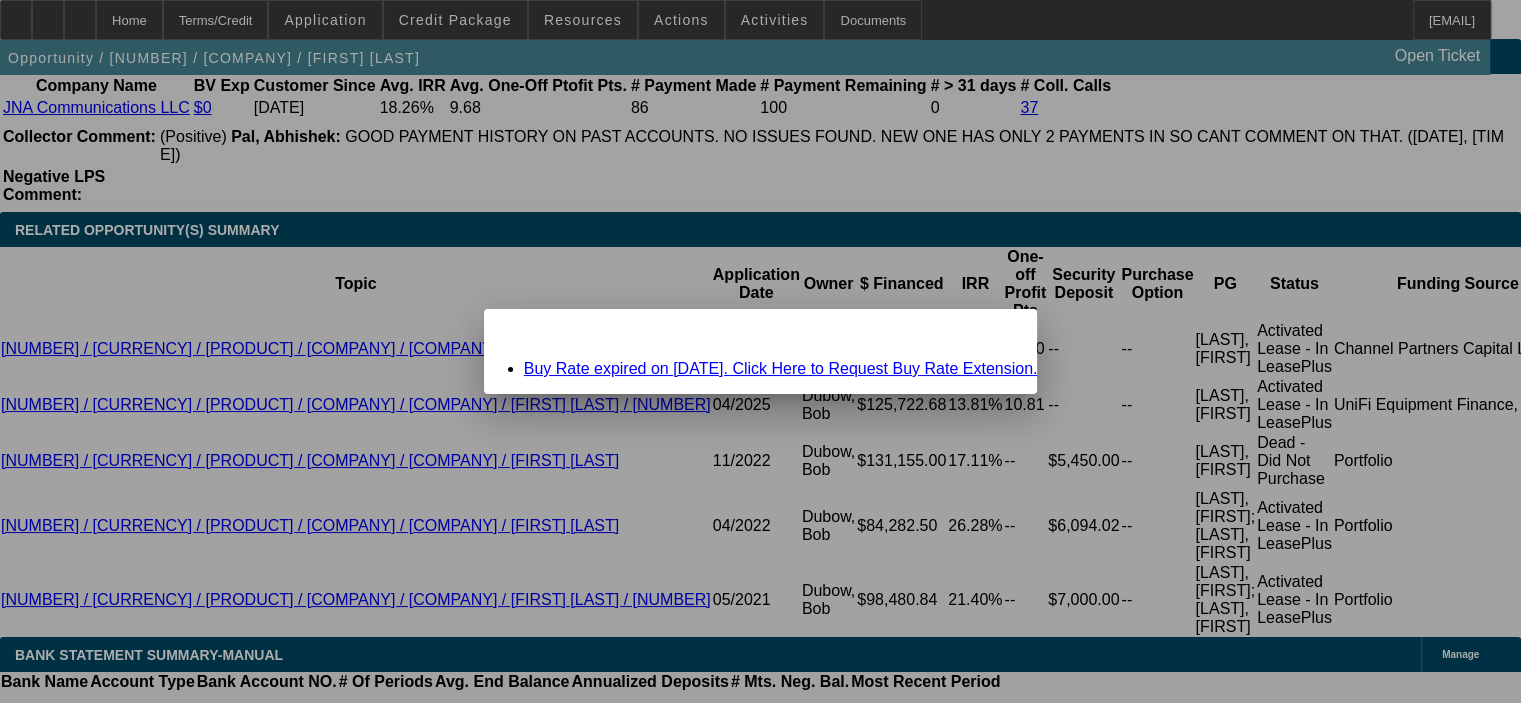 click on "Close" at bounding box center [1011, 326] 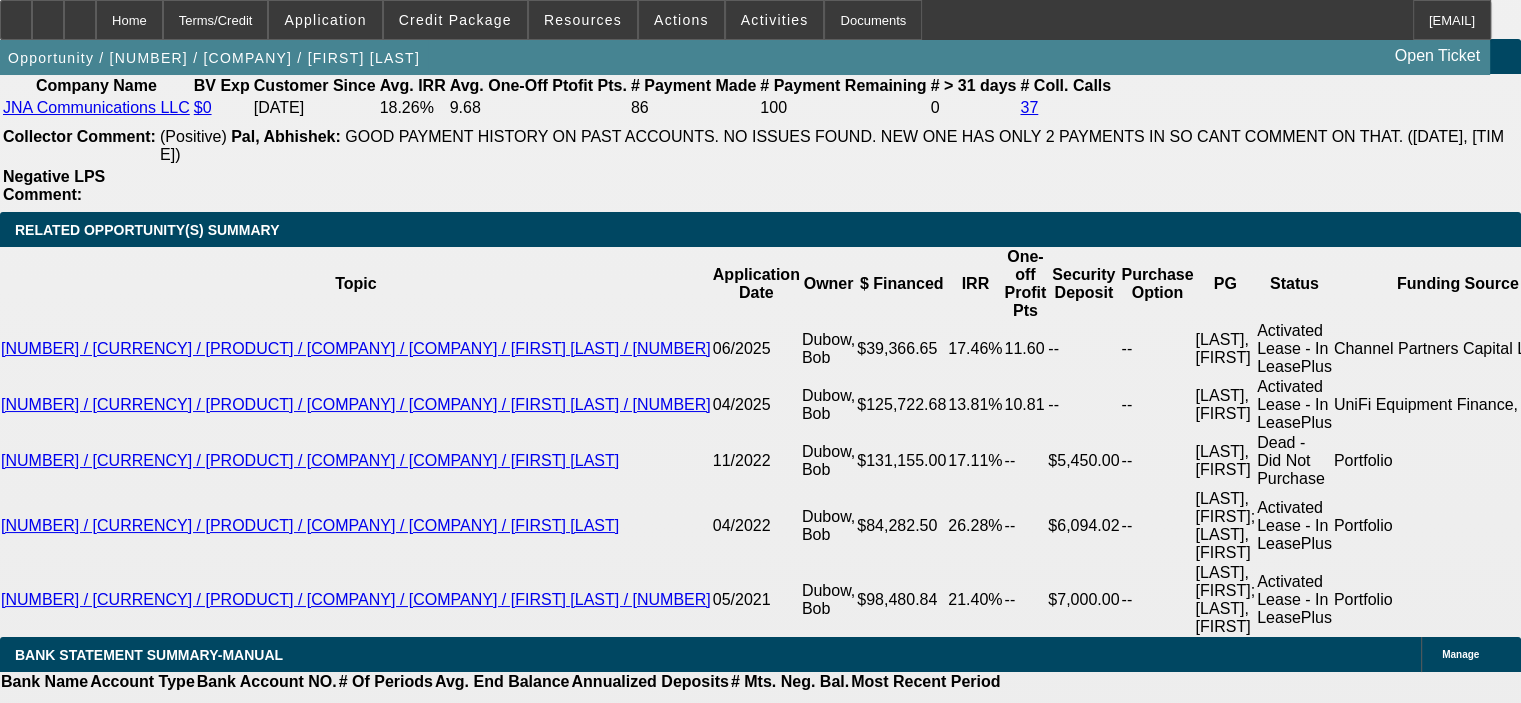 scroll, scrollTop: 3500, scrollLeft: 0, axis: vertical 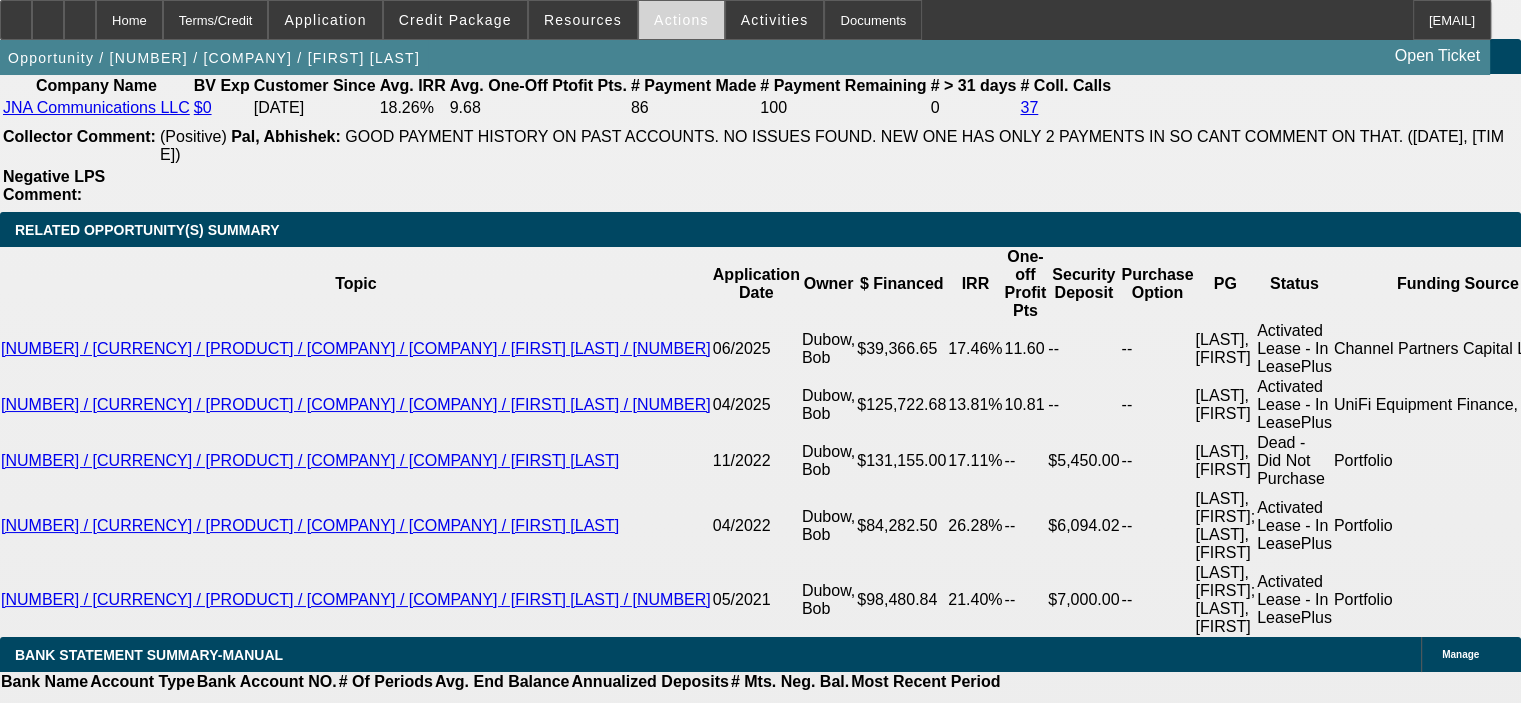 click on "Actions" at bounding box center (681, 20) 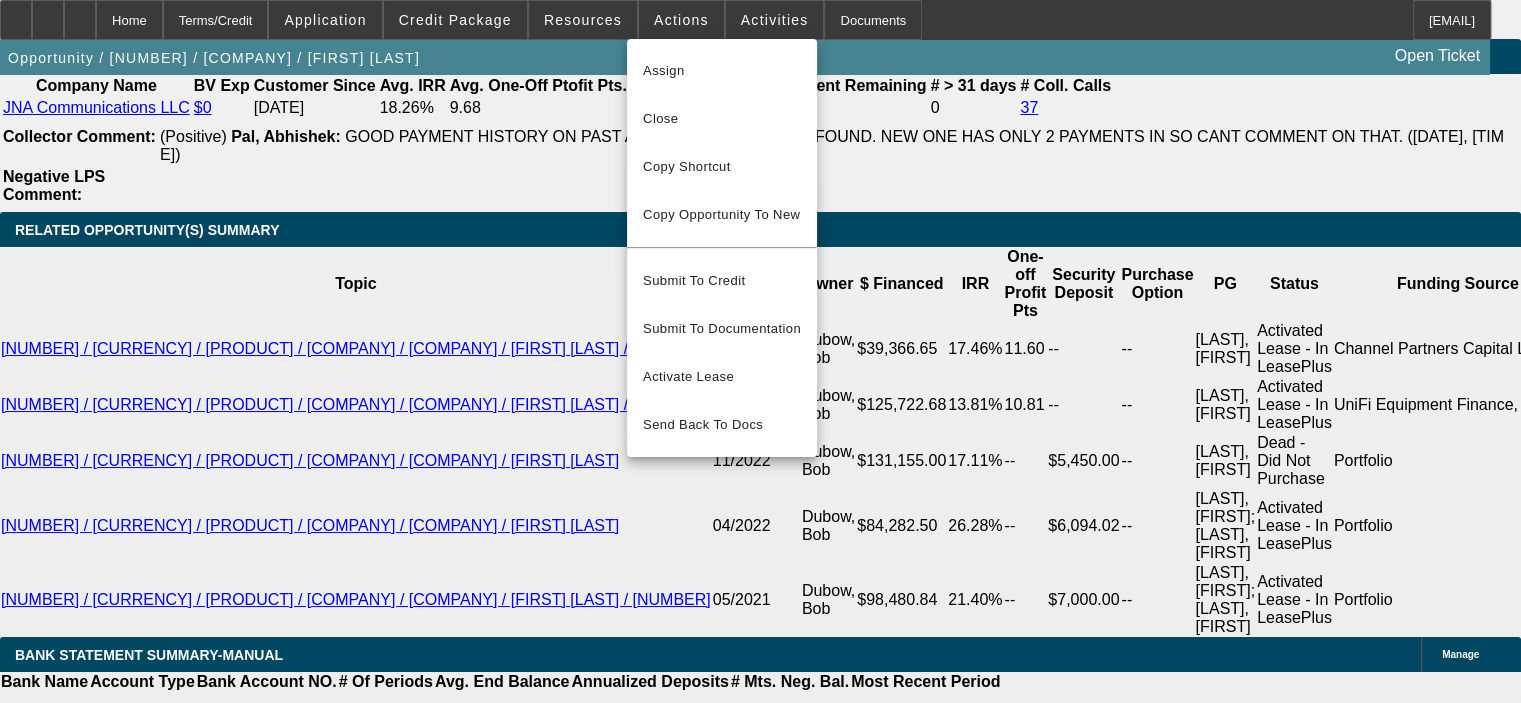 click at bounding box center (760, 351) 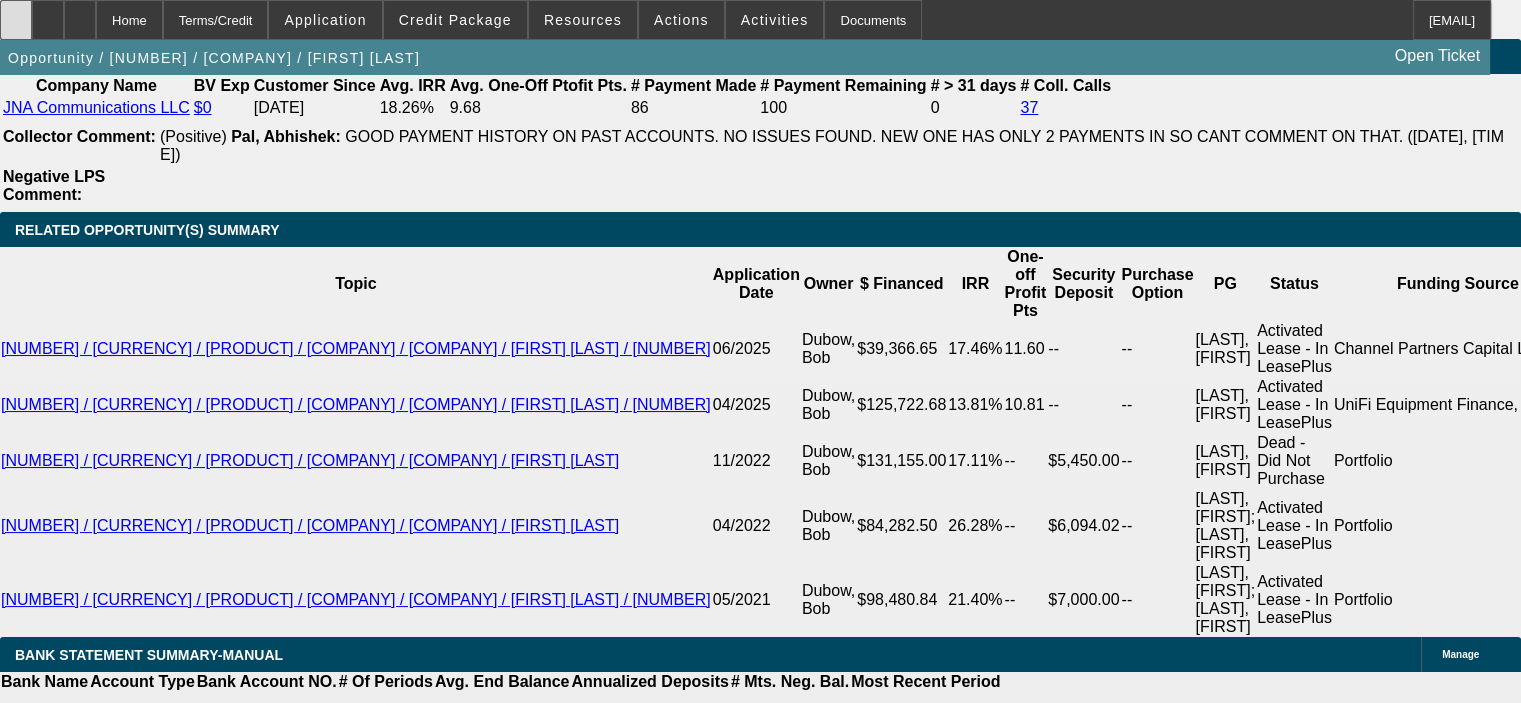 click at bounding box center [16, 13] 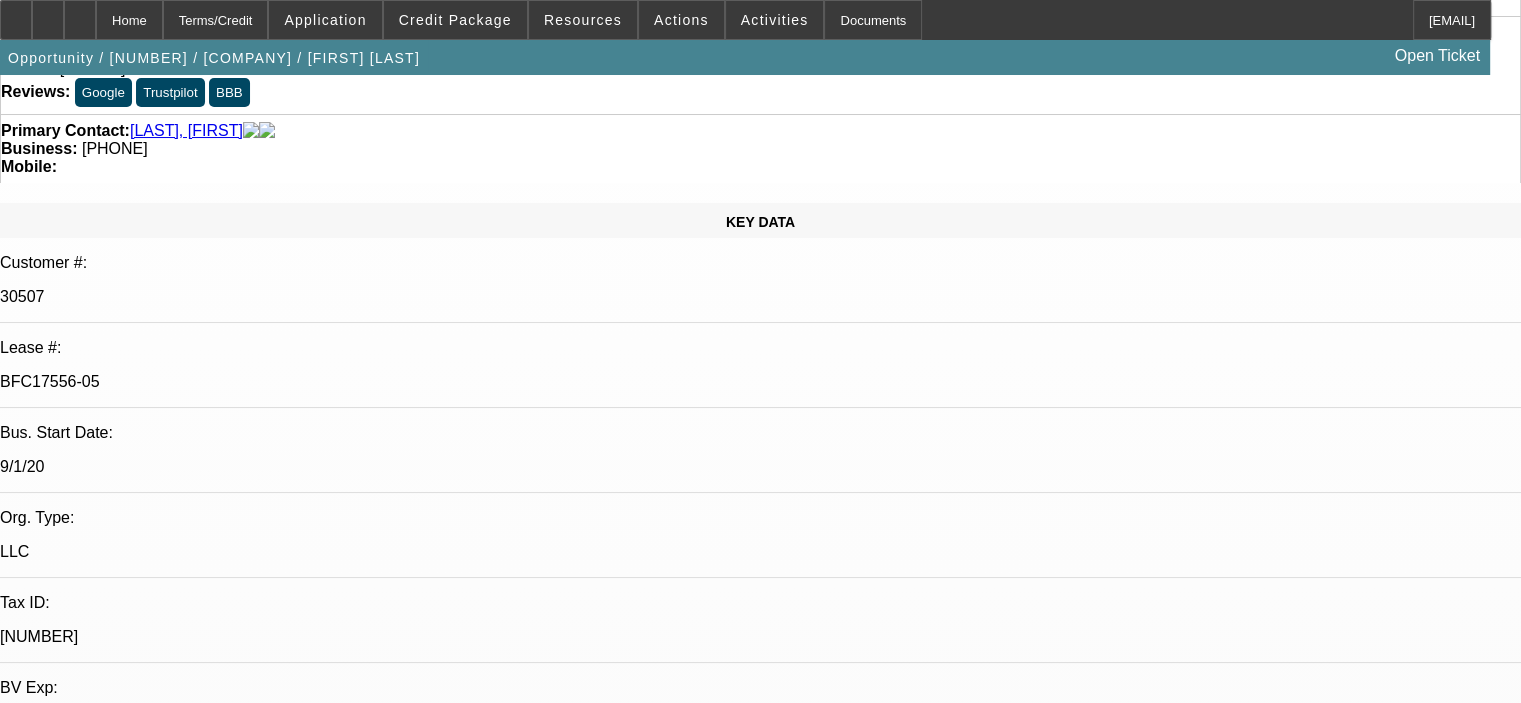 scroll, scrollTop: 0, scrollLeft: 0, axis: both 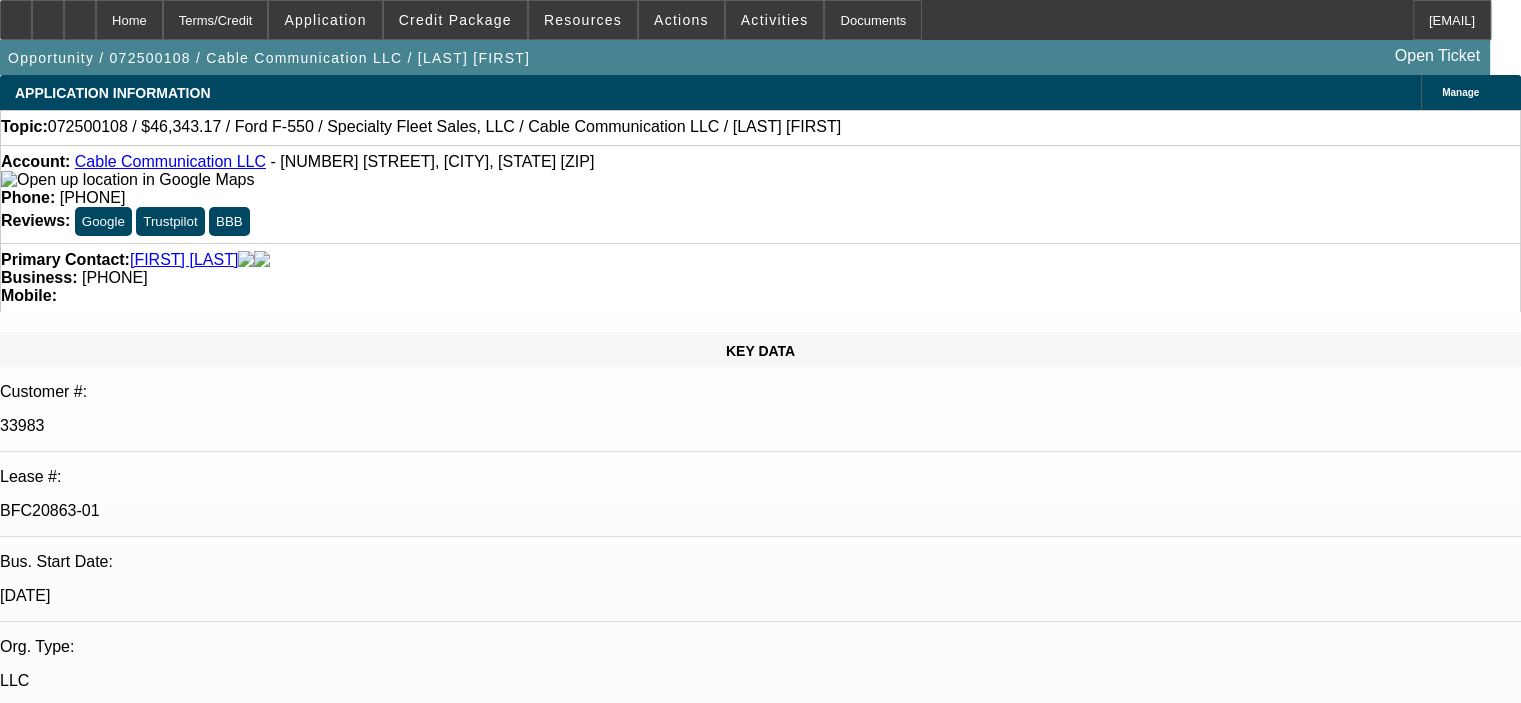 select on "0" 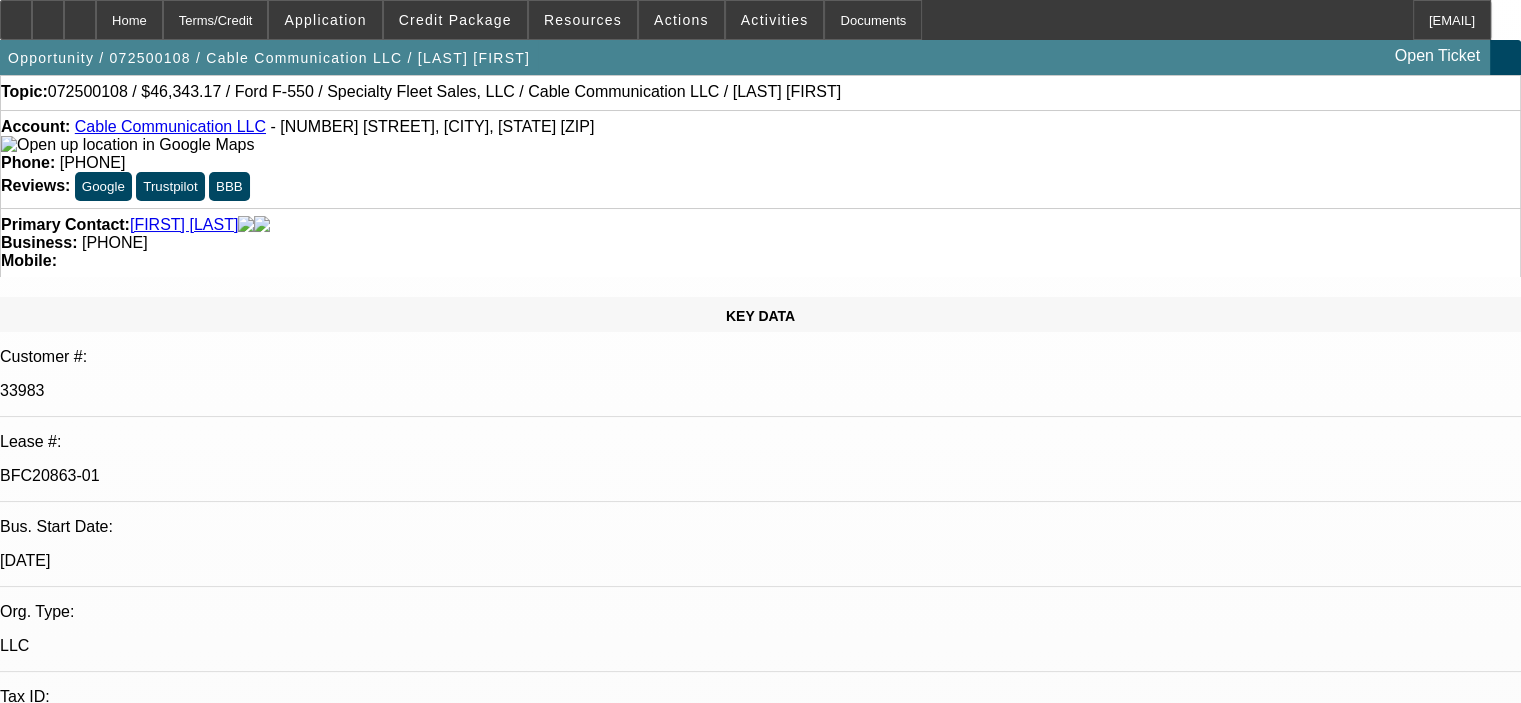 scroll, scrollTop: 0, scrollLeft: 0, axis: both 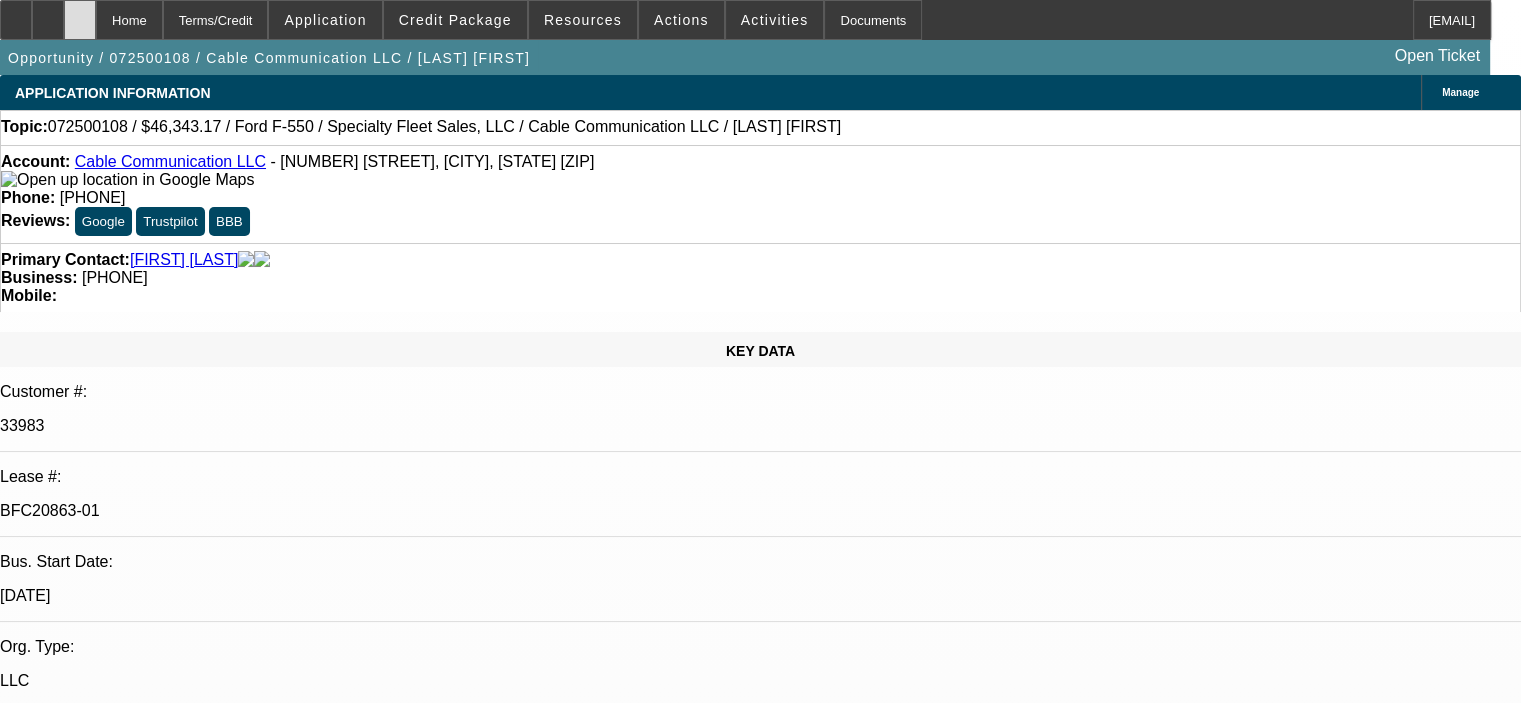 click at bounding box center [80, 20] 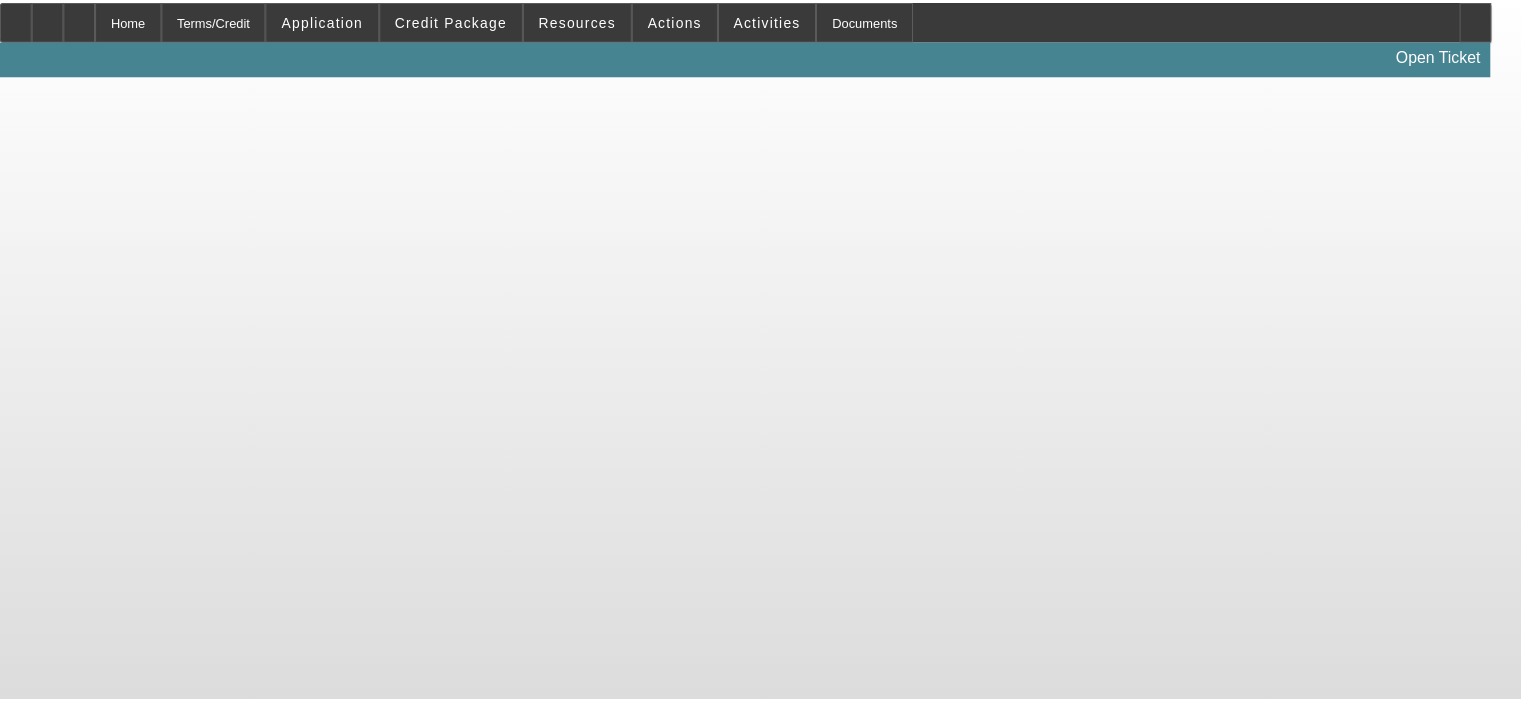scroll, scrollTop: 0, scrollLeft: 0, axis: both 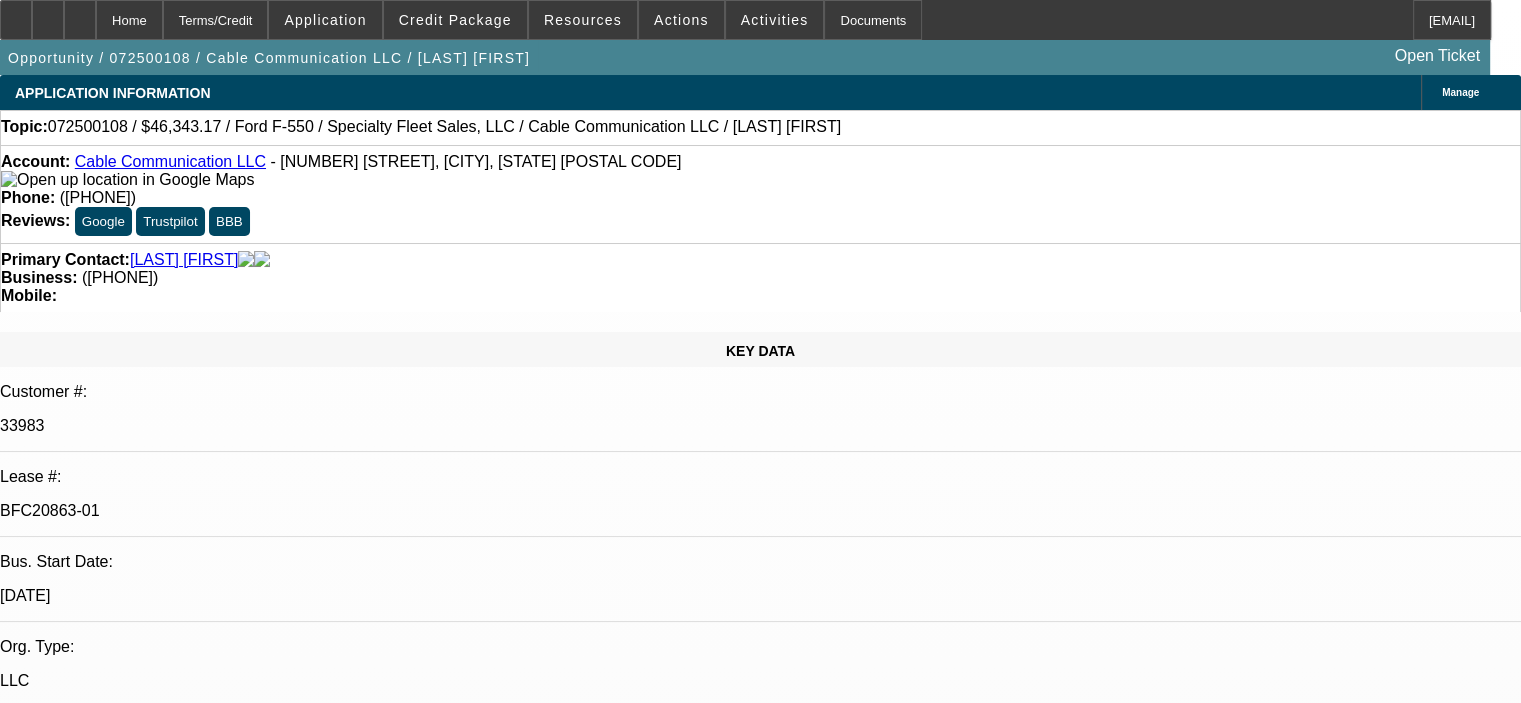 select on "0" 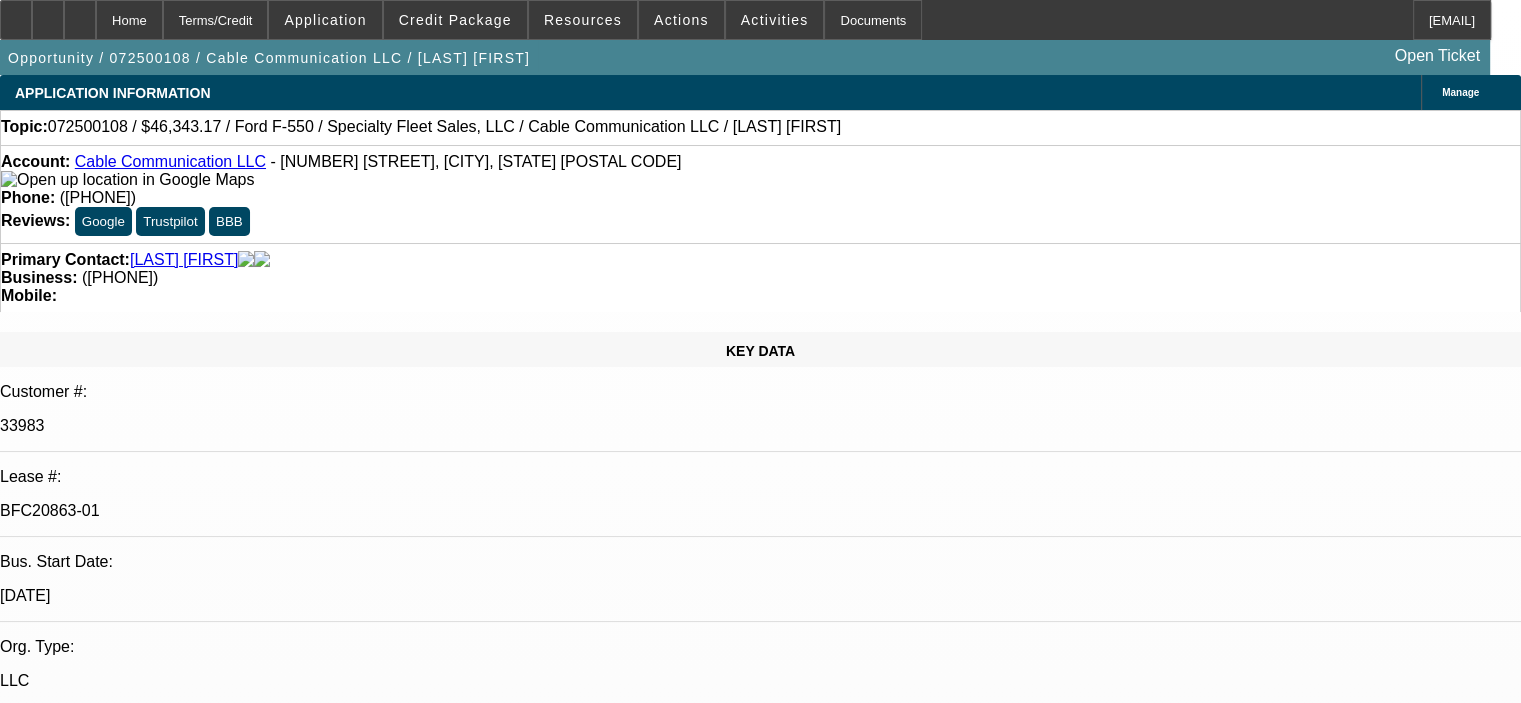 scroll, scrollTop: 0, scrollLeft: 0, axis: both 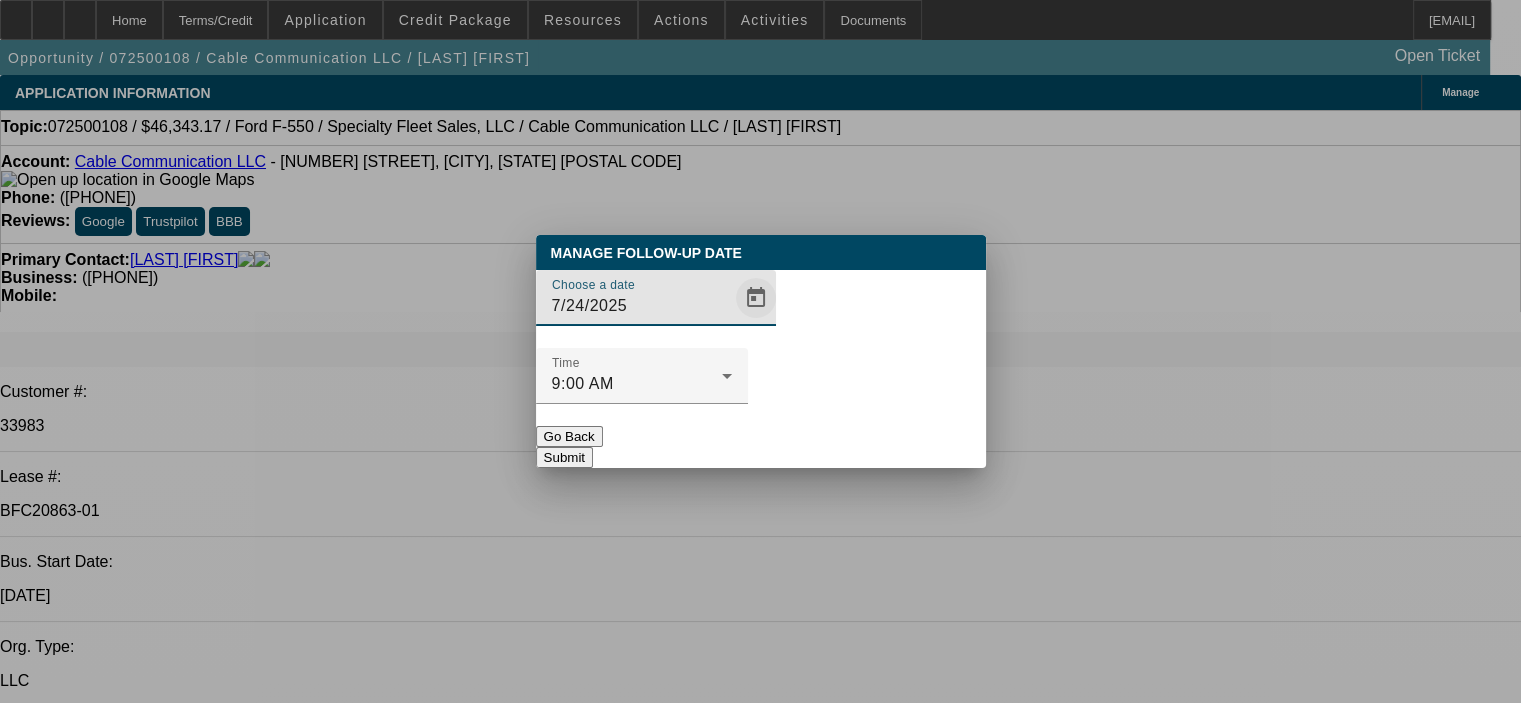 click at bounding box center (756, 298) 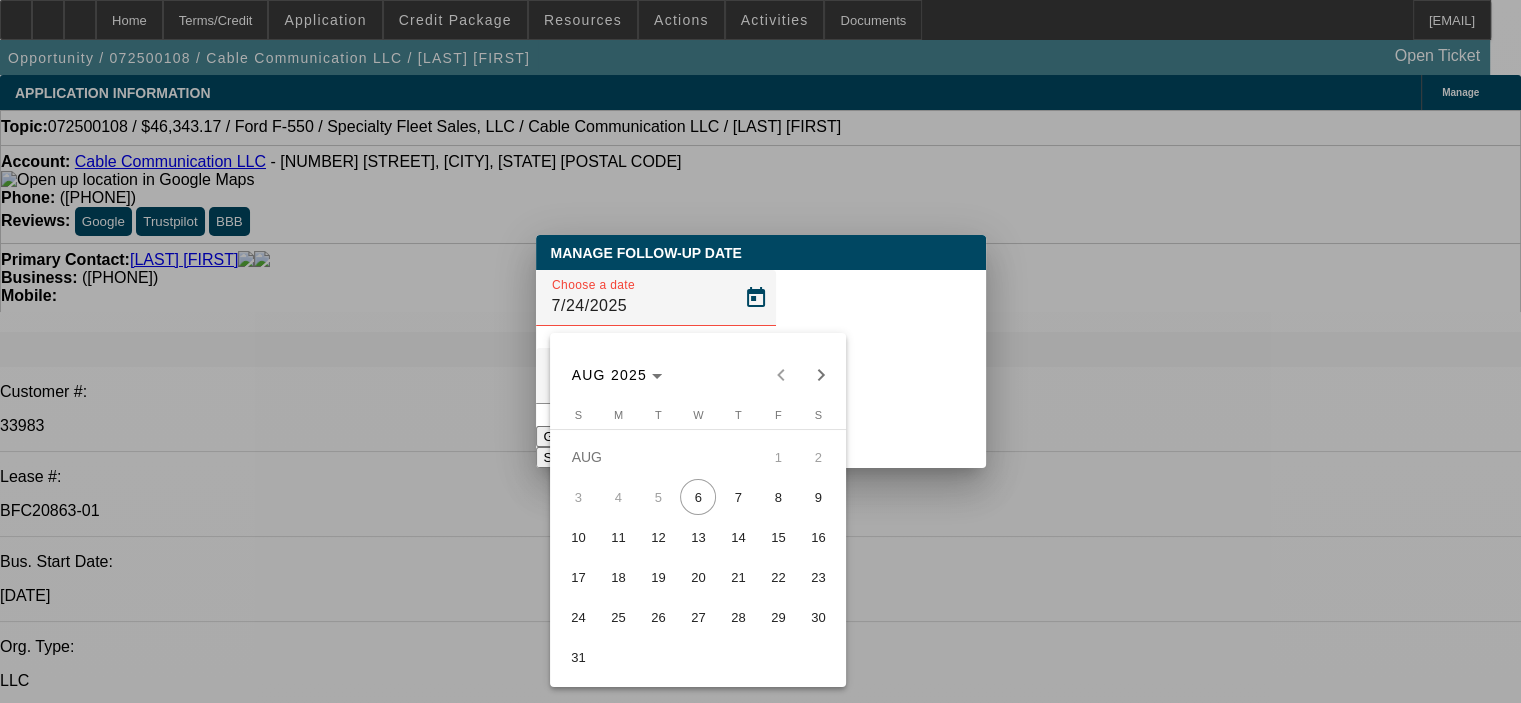 click on "13" at bounding box center [698, 537] 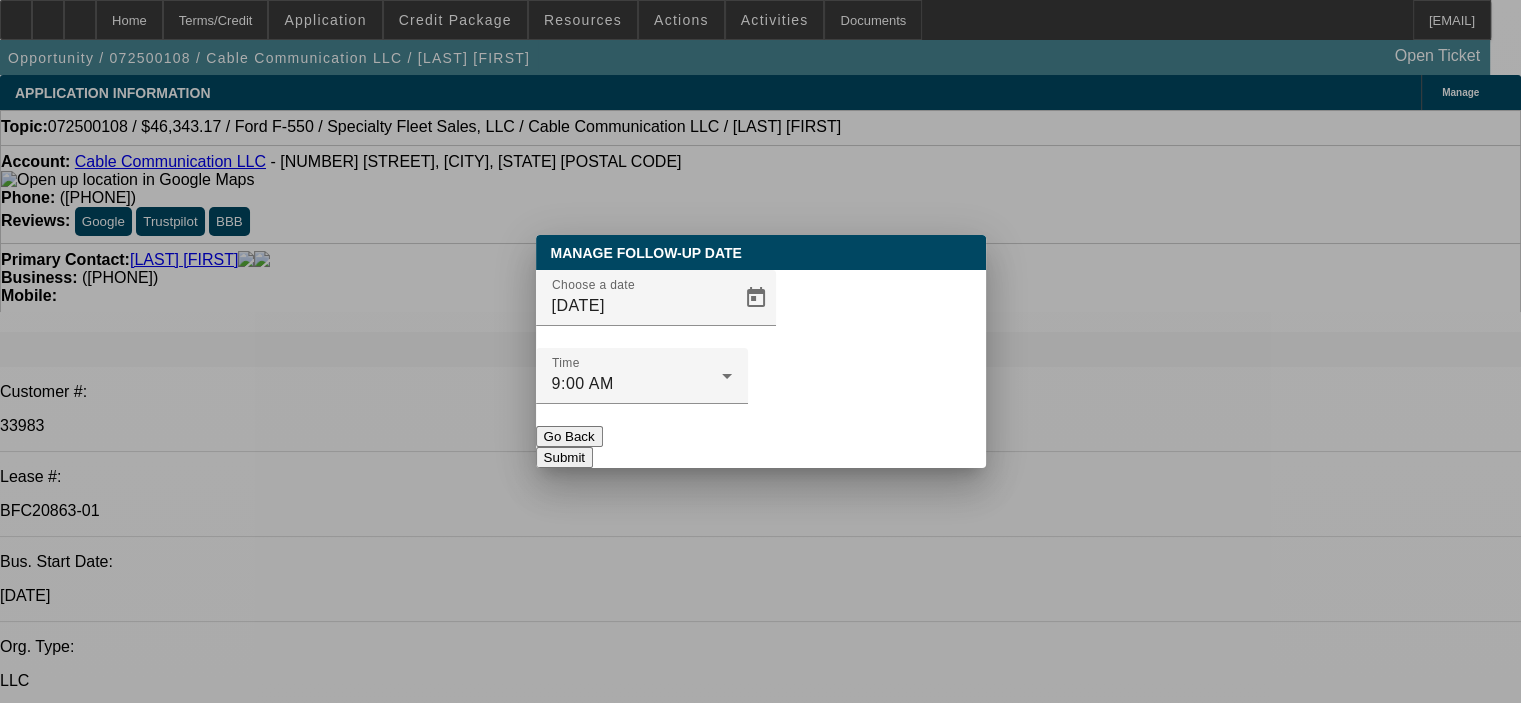 click on "Submit" at bounding box center (564, 457) 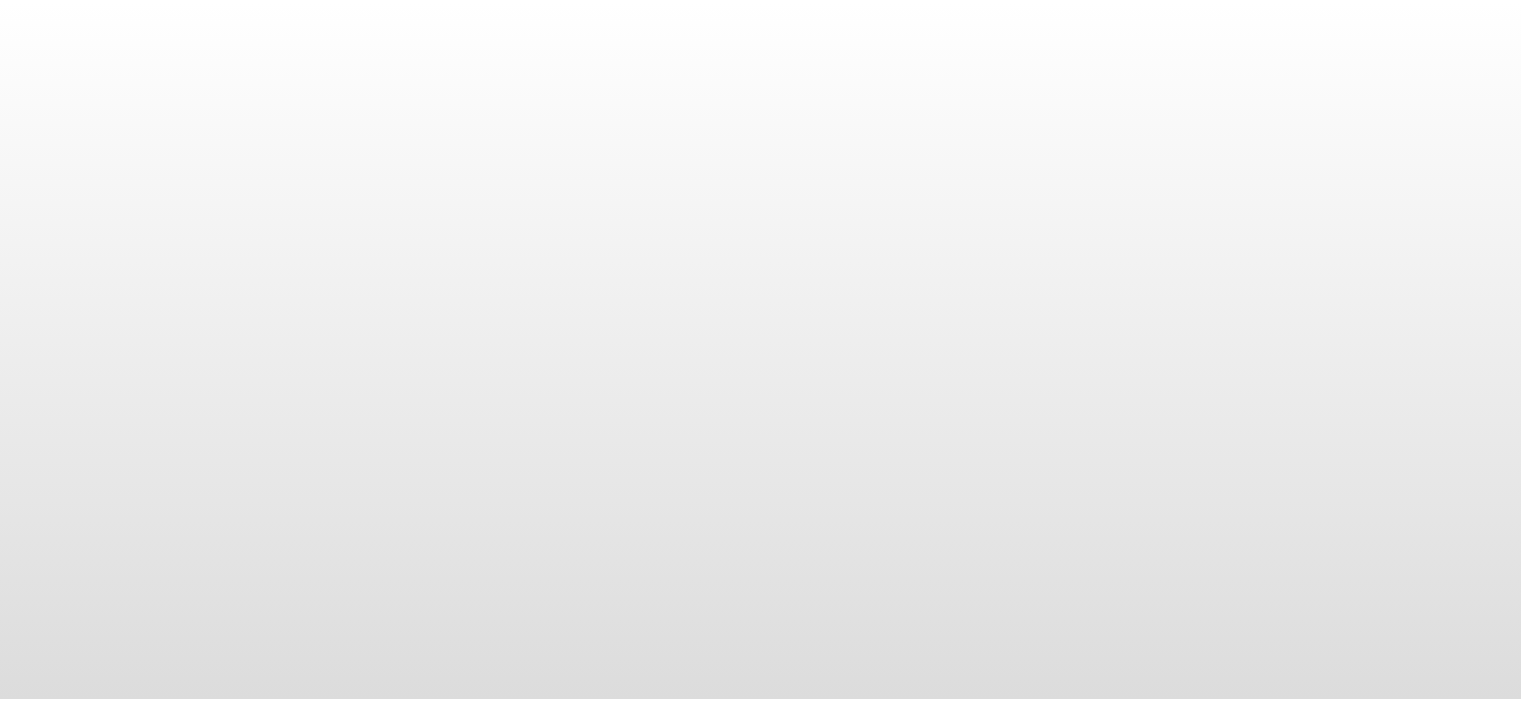 scroll, scrollTop: 0, scrollLeft: 0, axis: both 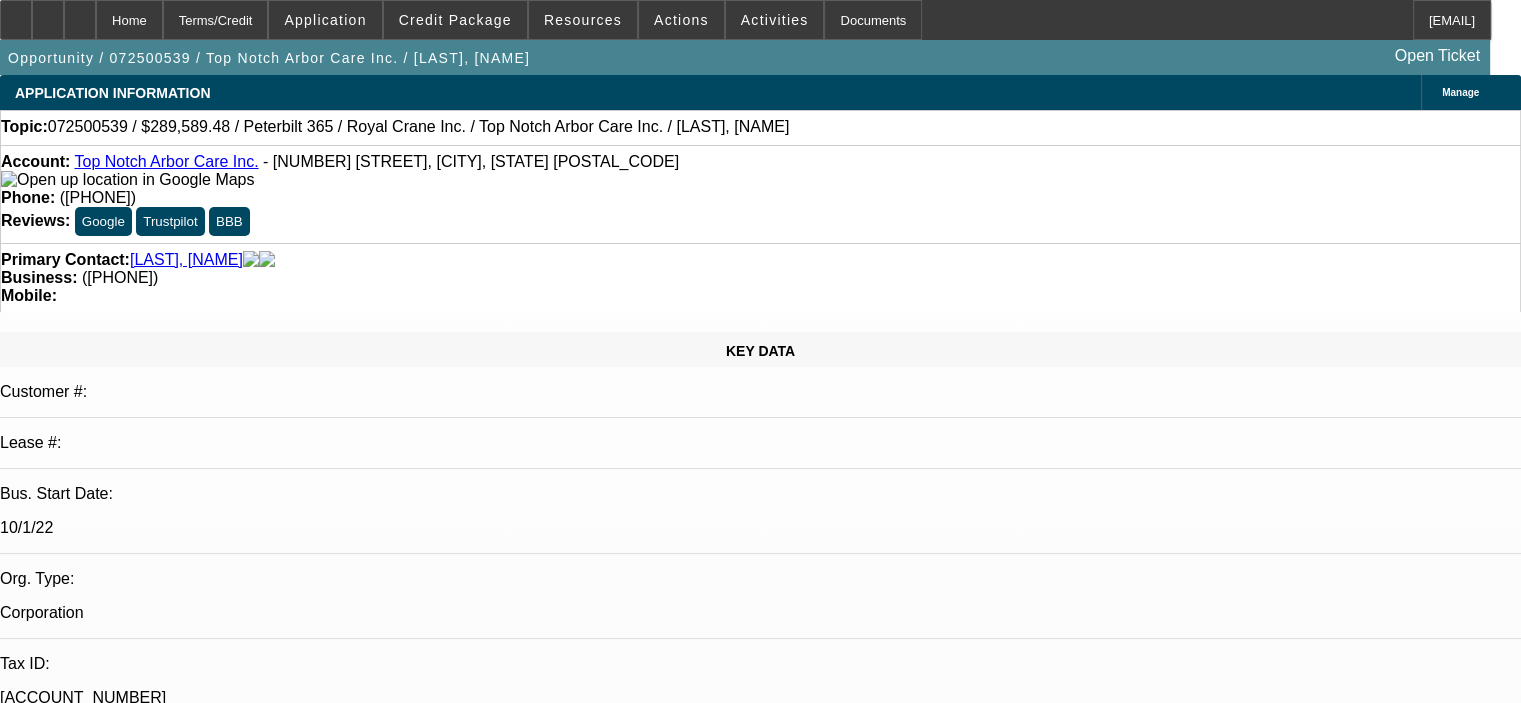 select on "0.15" 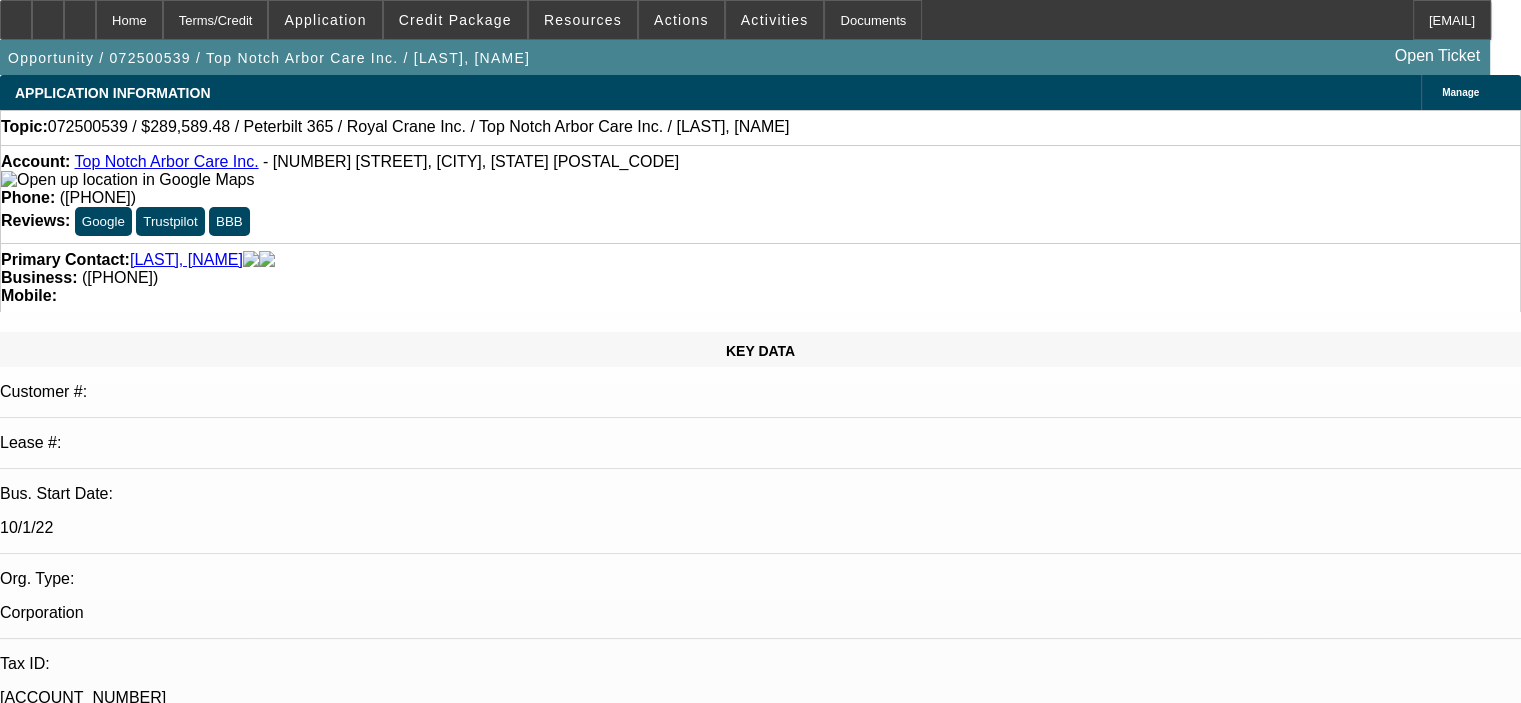 click on "07/30/2025 9:00 AM" at bounding box center (71, 2876) 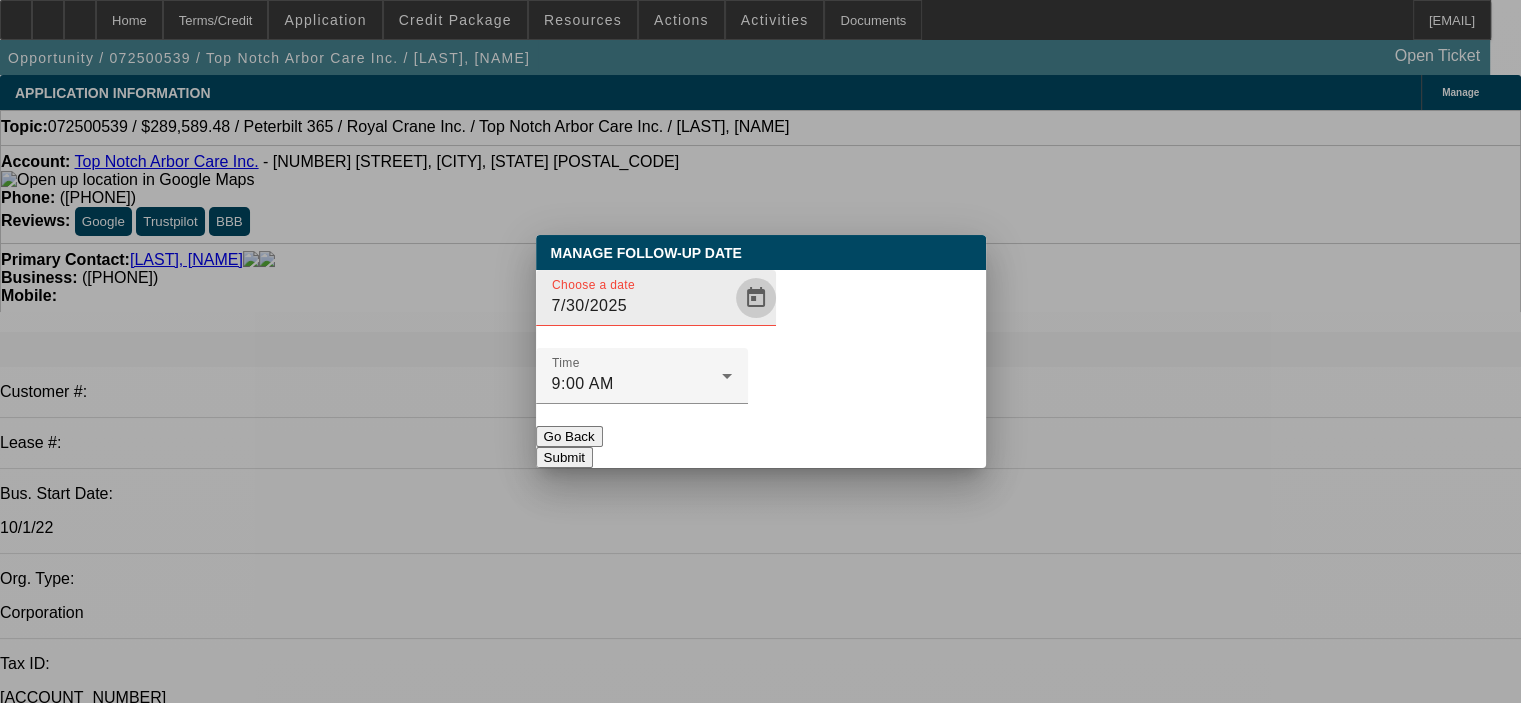 click at bounding box center [756, 298] 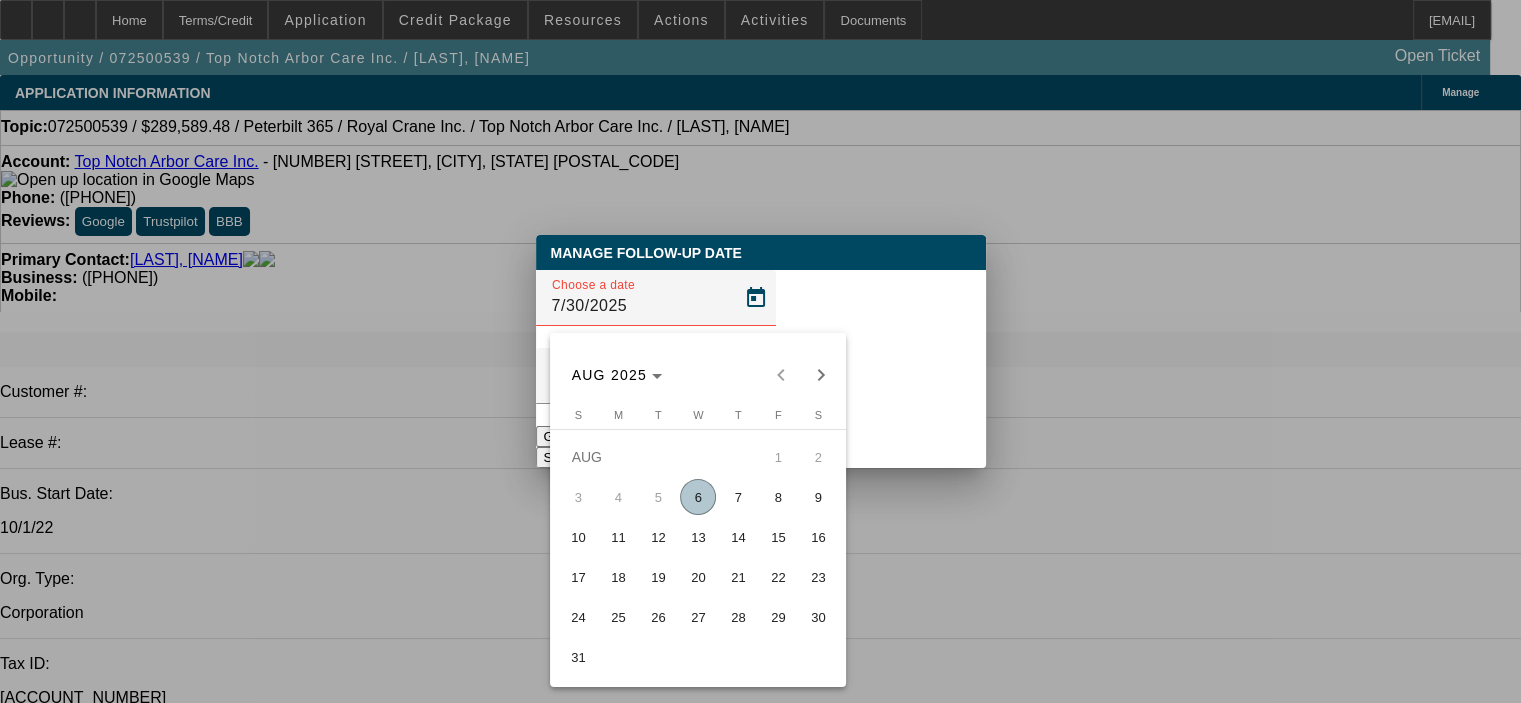 click on "13" at bounding box center [698, 537] 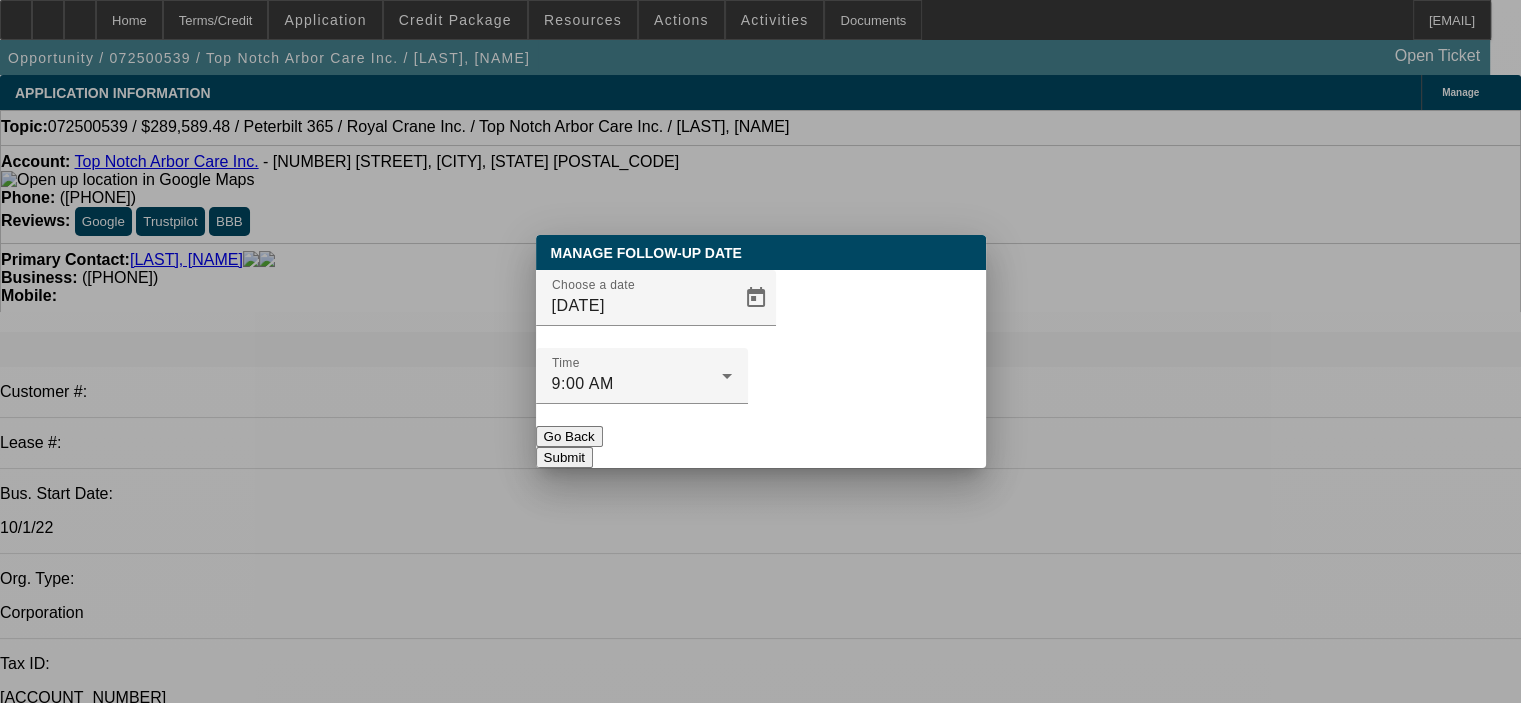 click on "Submit" at bounding box center (564, 457) 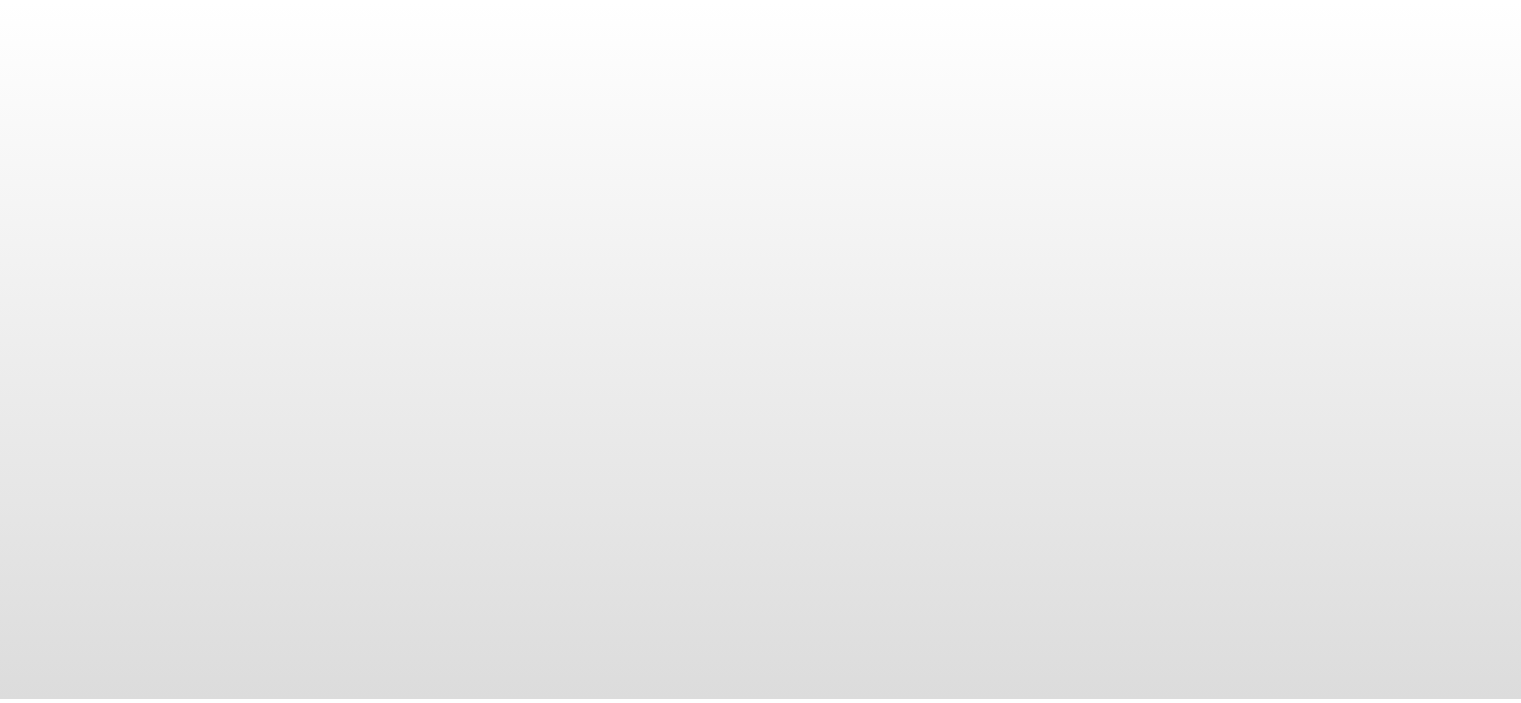 scroll, scrollTop: 0, scrollLeft: 0, axis: both 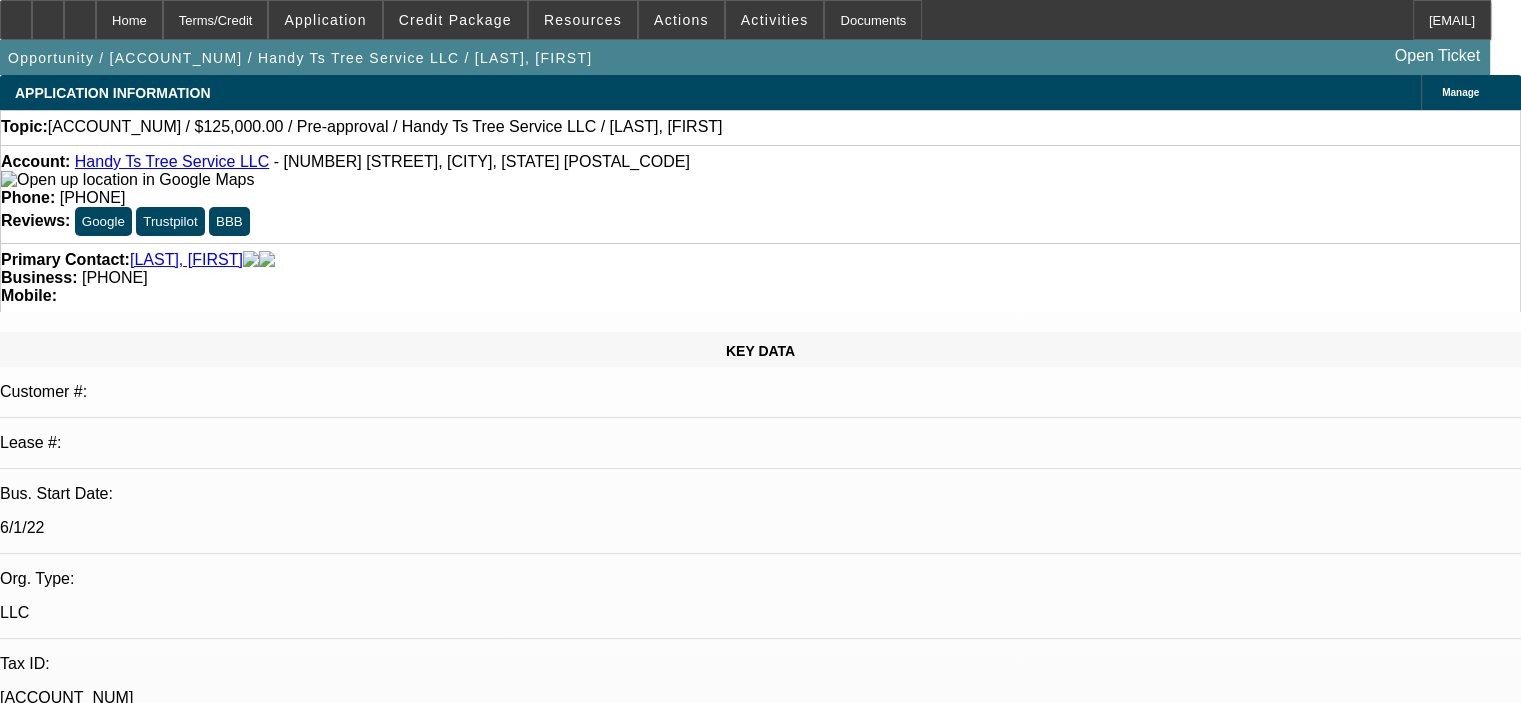select on "0" 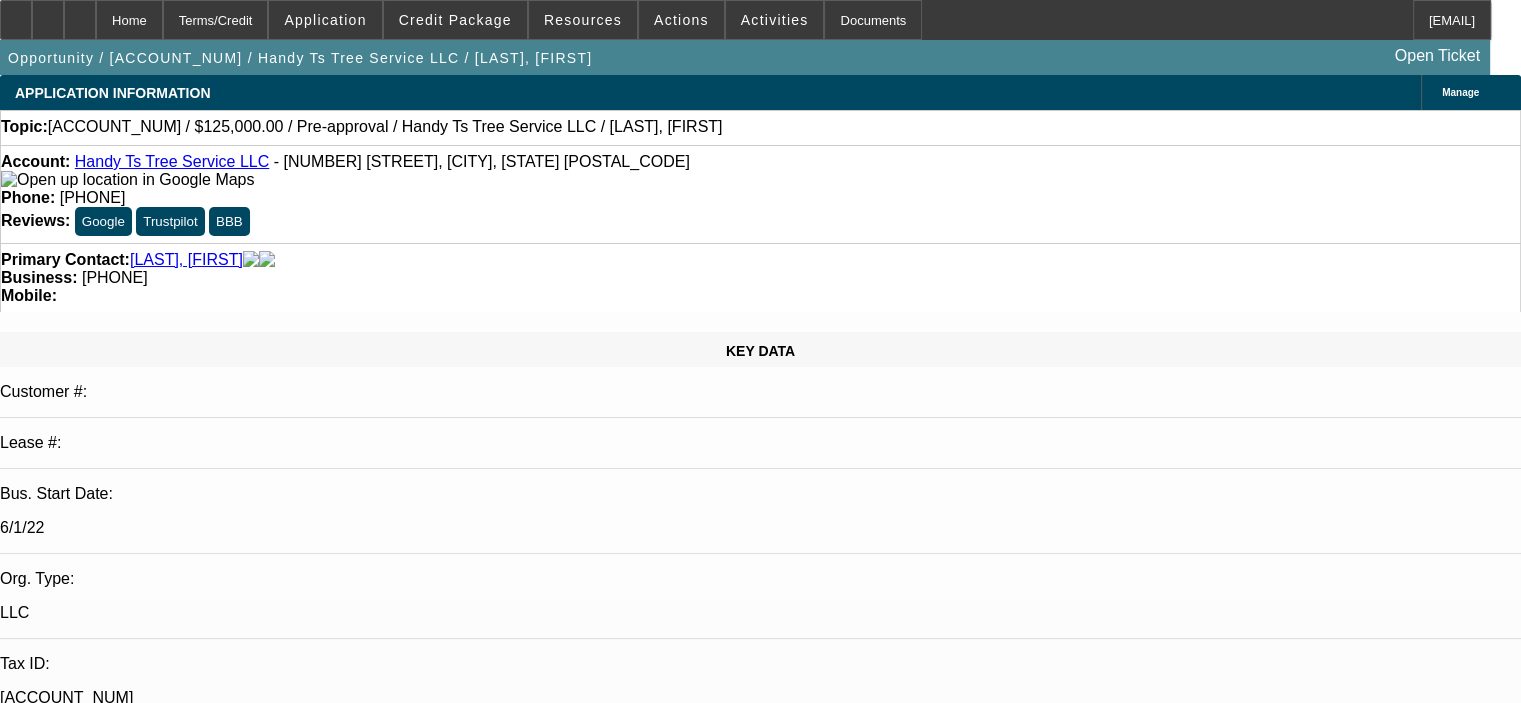 select on "1" 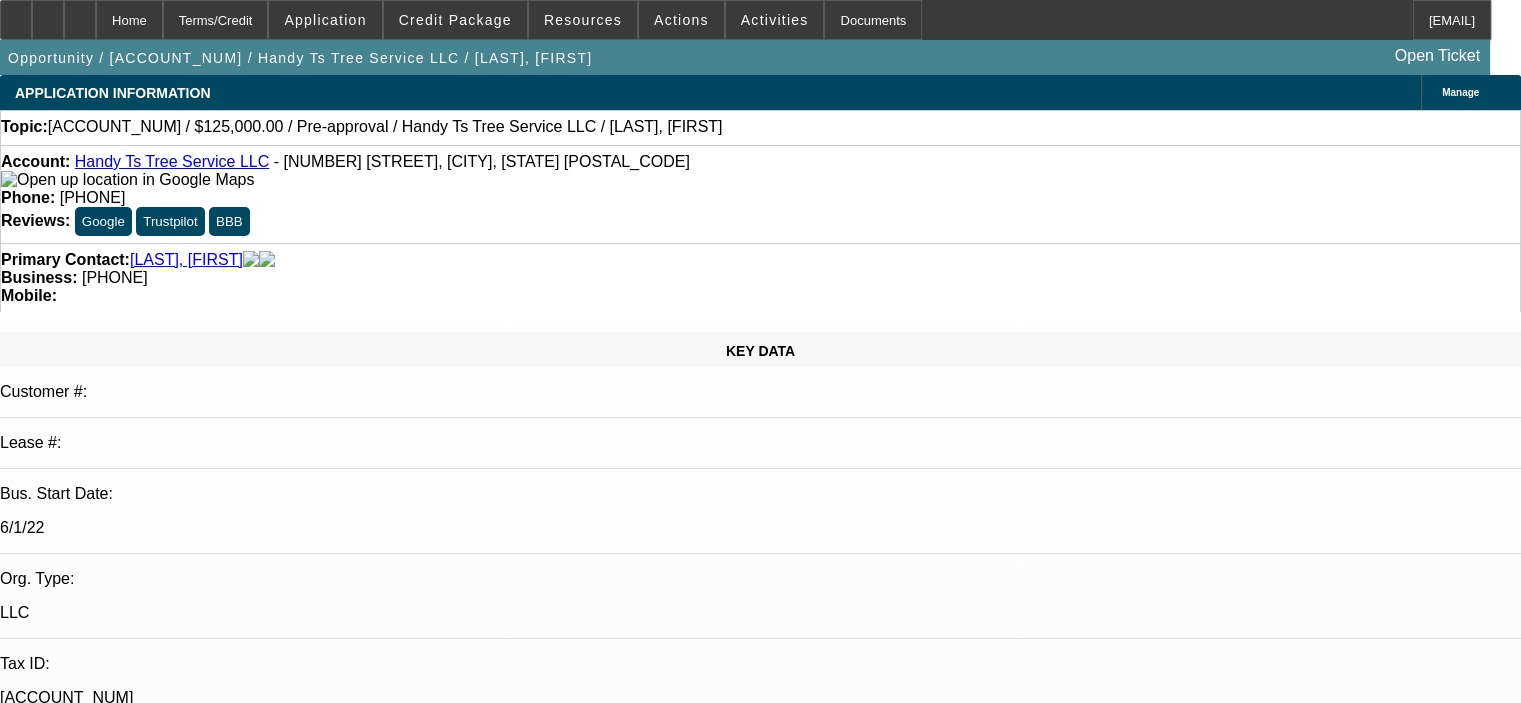 click on "[LAST], [PERSON] - 7/2/25, 4:07 PM" at bounding box center [370, 6889] 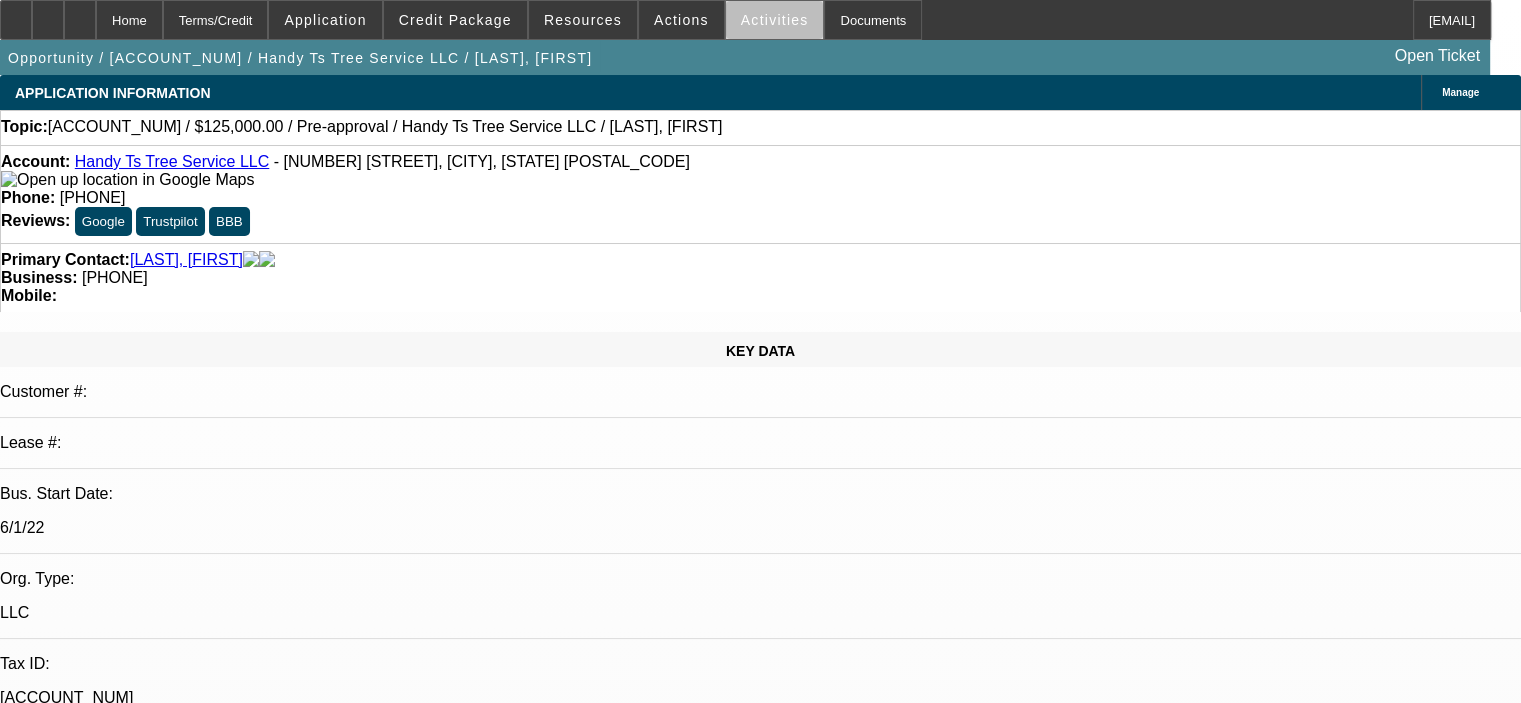 click on "Activities" at bounding box center [775, 20] 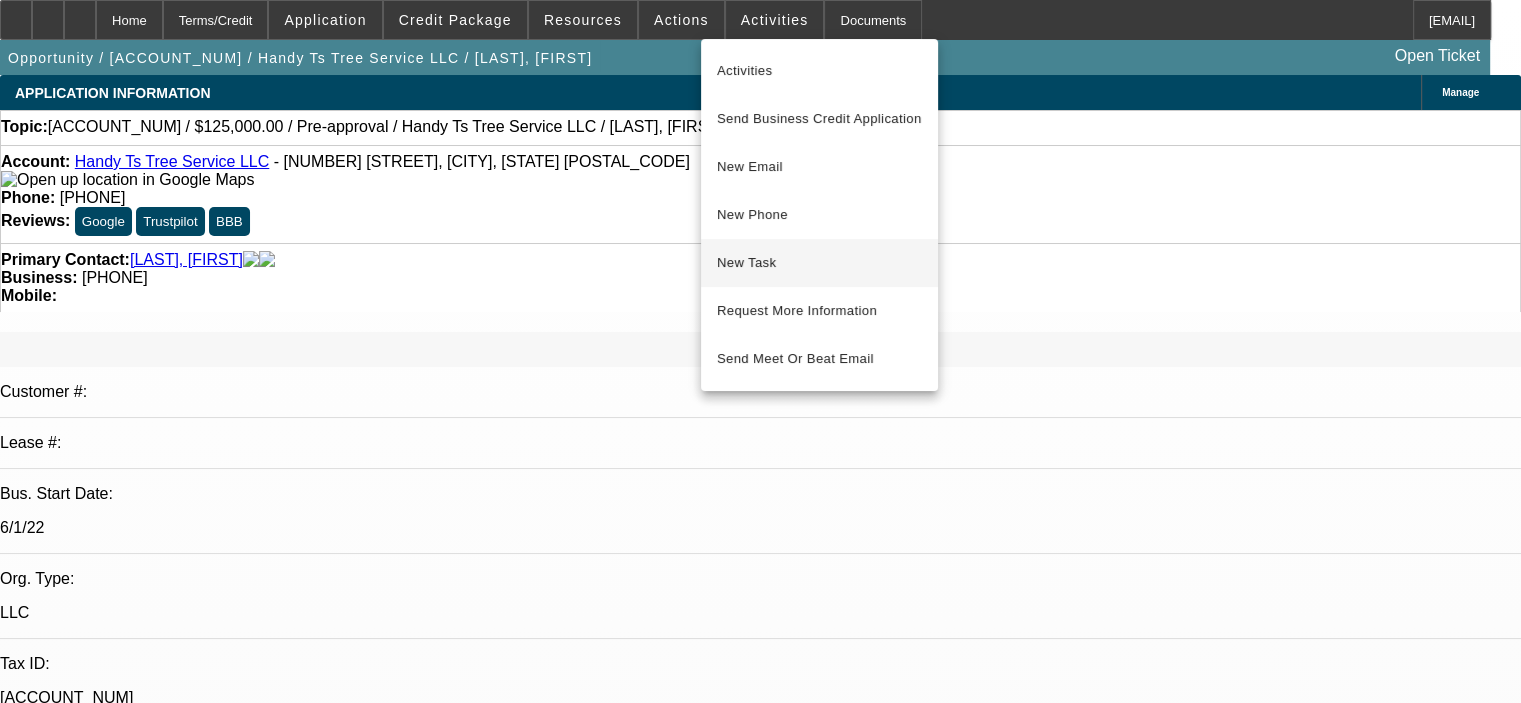 click on "New Task" at bounding box center [819, 263] 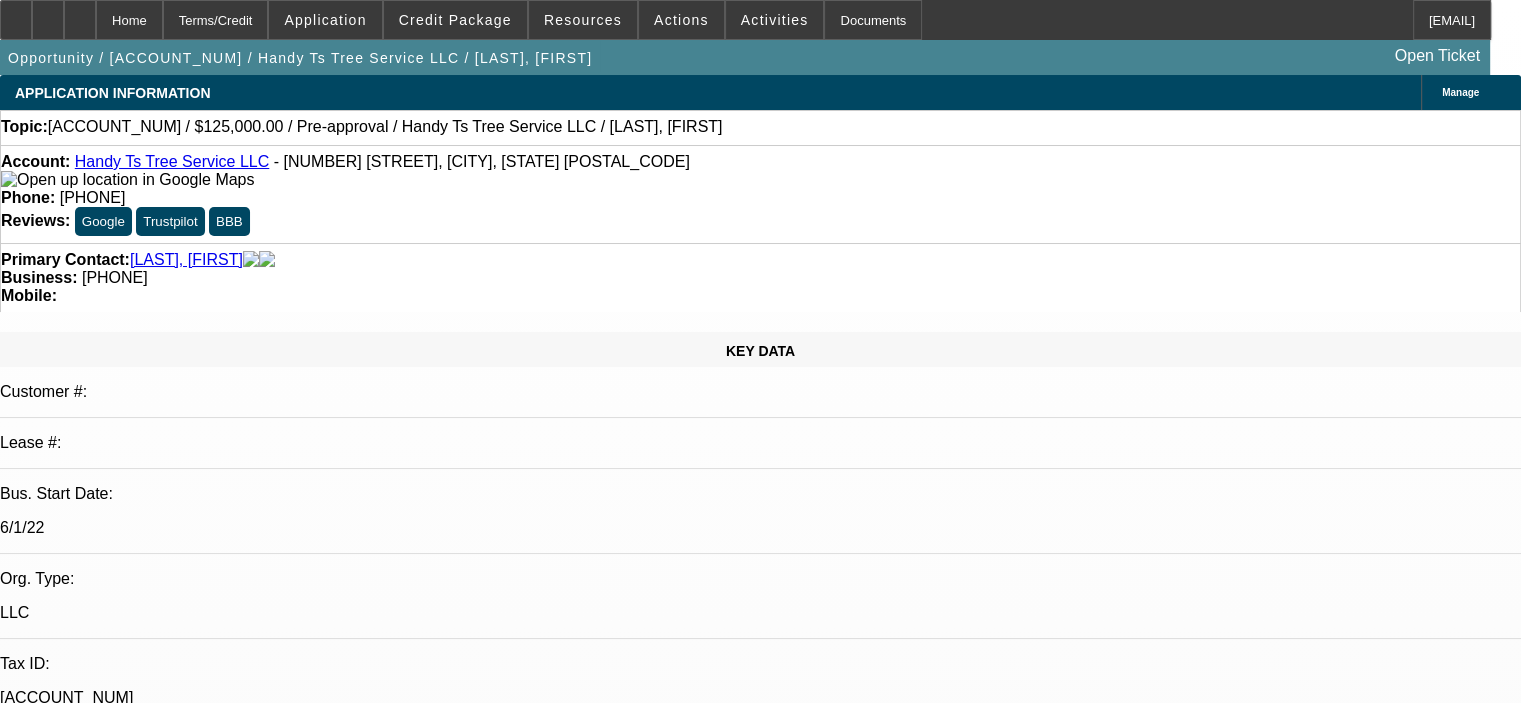 click on "08/03/2025 12:00 AM" at bounding box center (51, 2911) 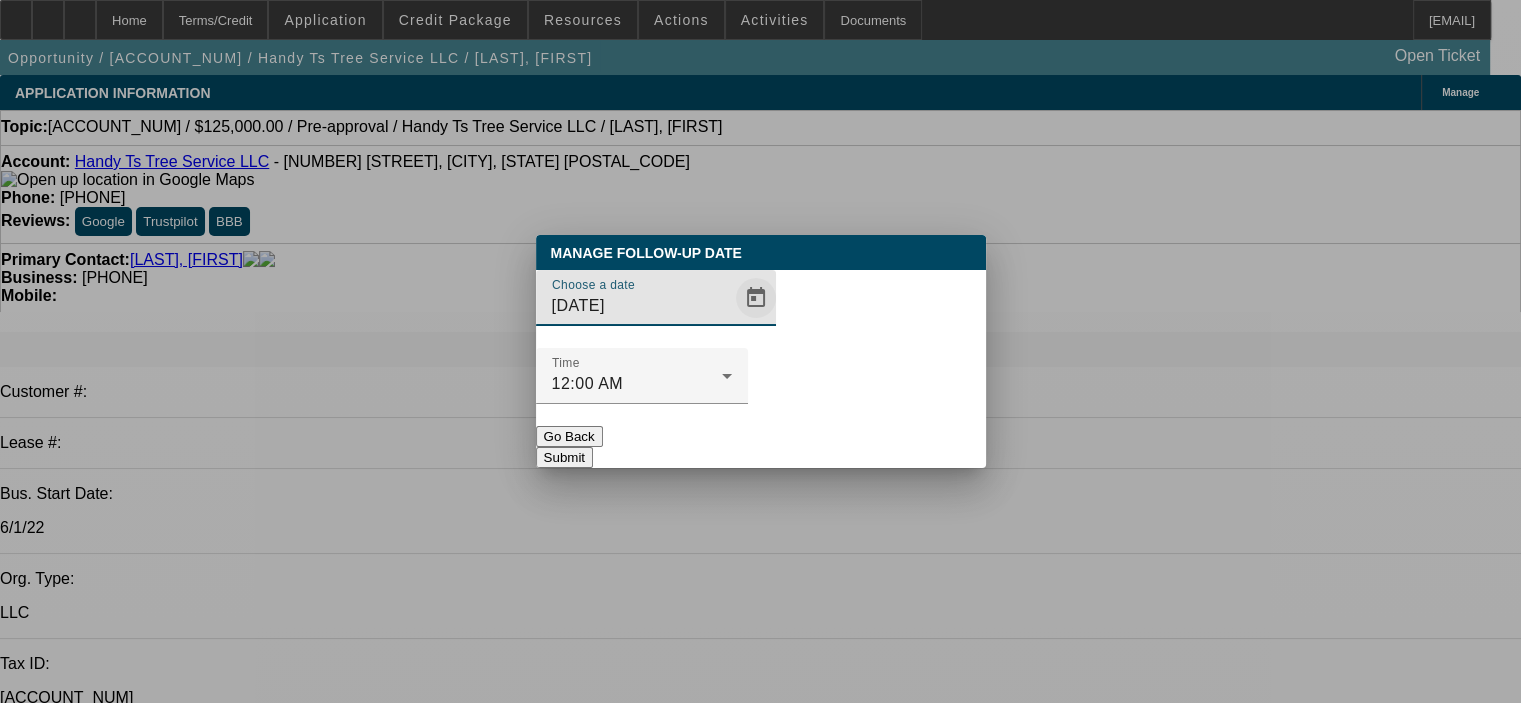 click at bounding box center (756, 298) 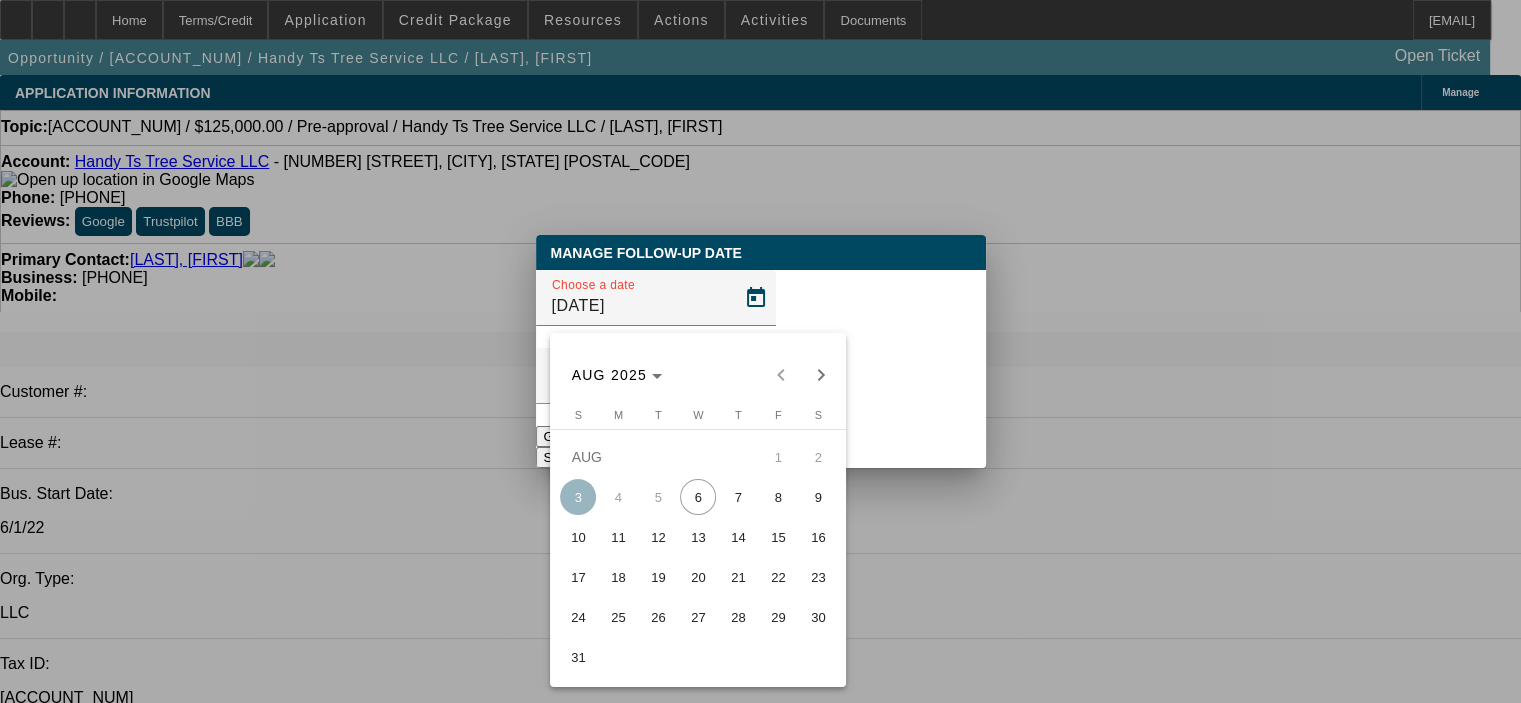 click on "20" at bounding box center [698, 577] 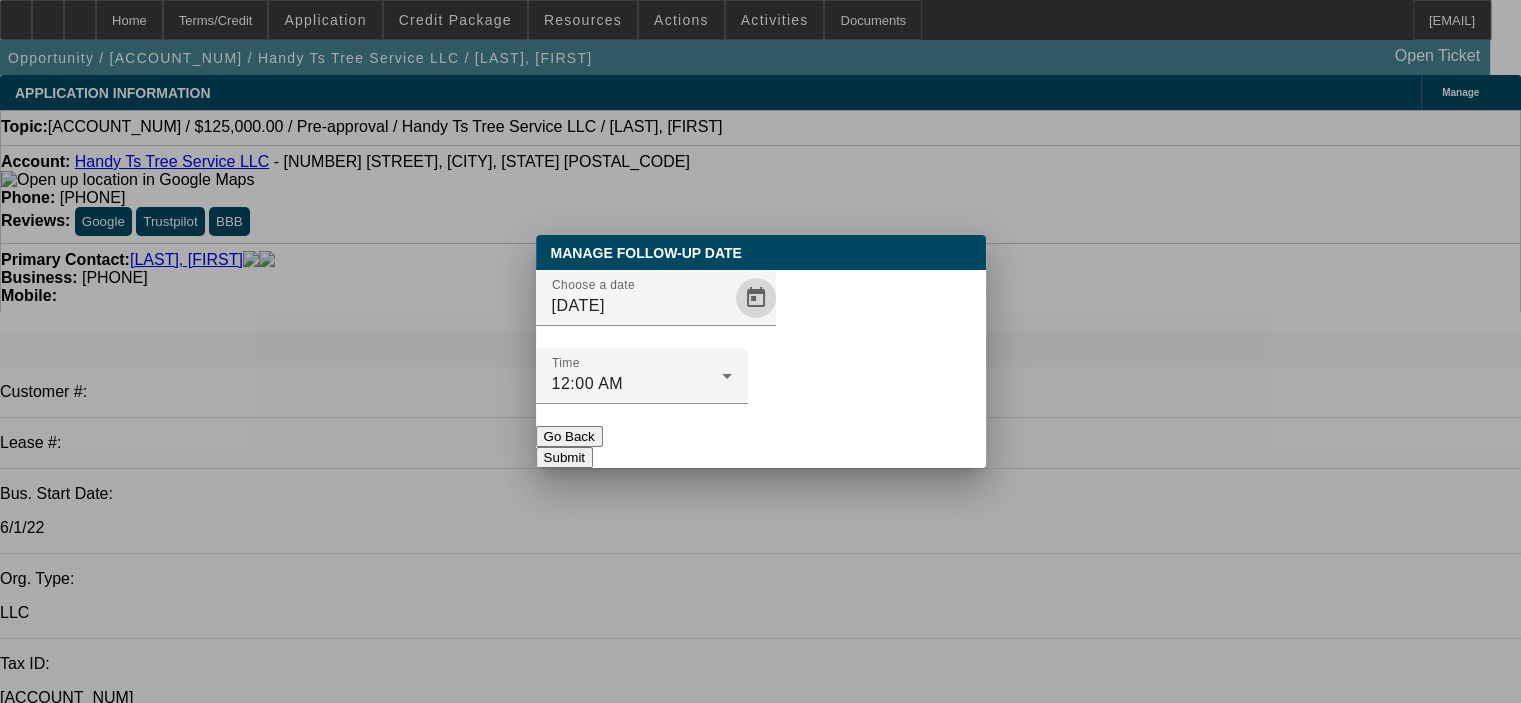 click on "Submit" at bounding box center [564, 457] 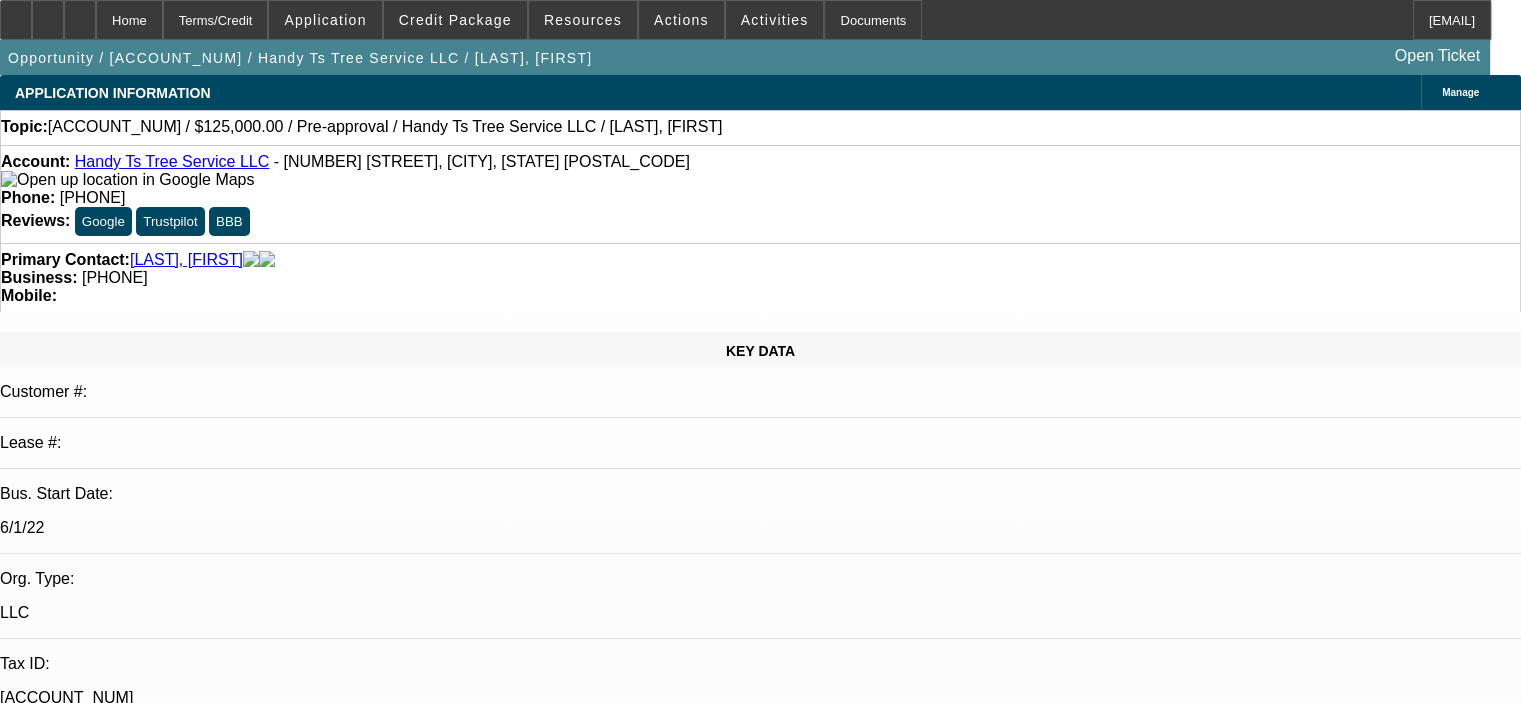 click on "STATUS
Status:
In Progress
Sales Stage:
Discovery
Collector:
Owner:
Dubow, Bob
Lease Admin:
Syndi Mgr:
Share Credit 1:
Hammond, Tommy" at bounding box center (760, 2597) 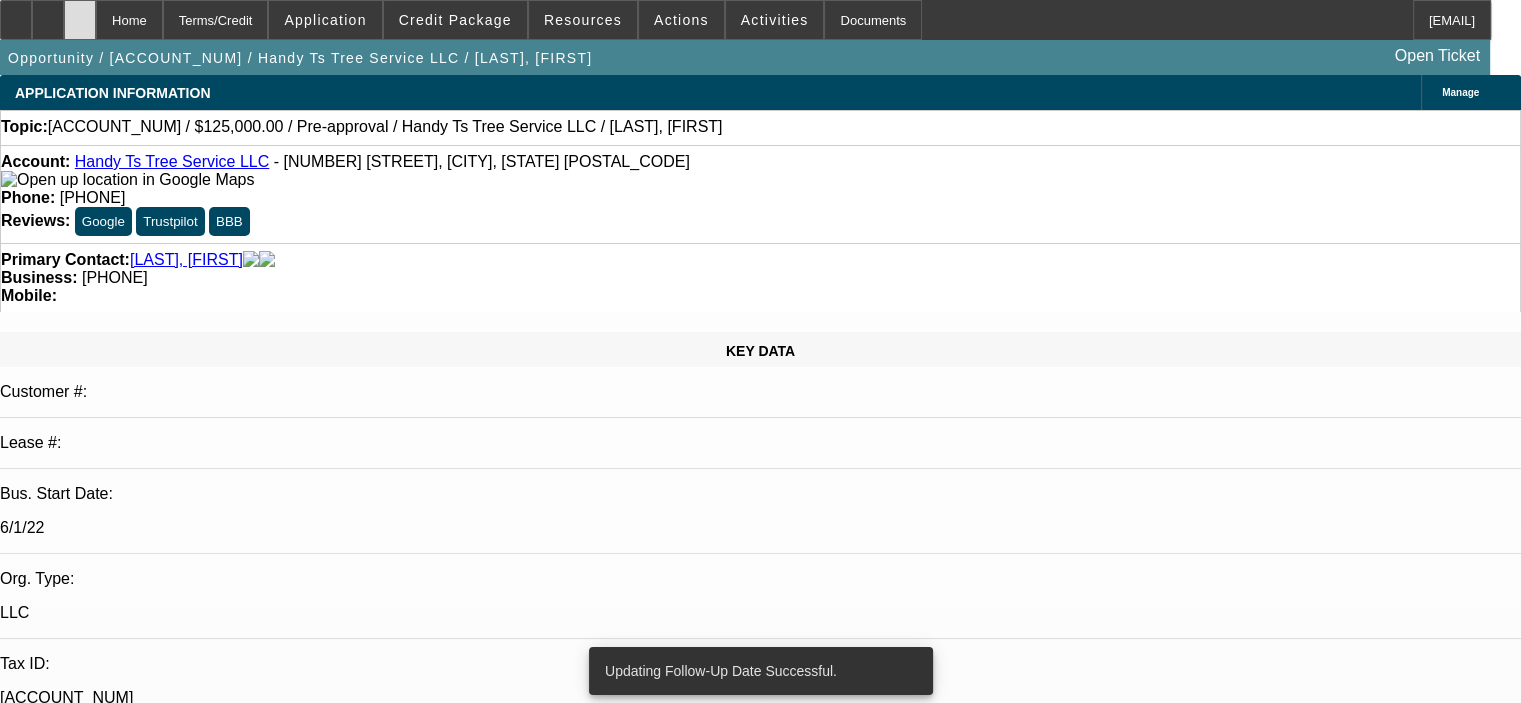 click at bounding box center [80, 20] 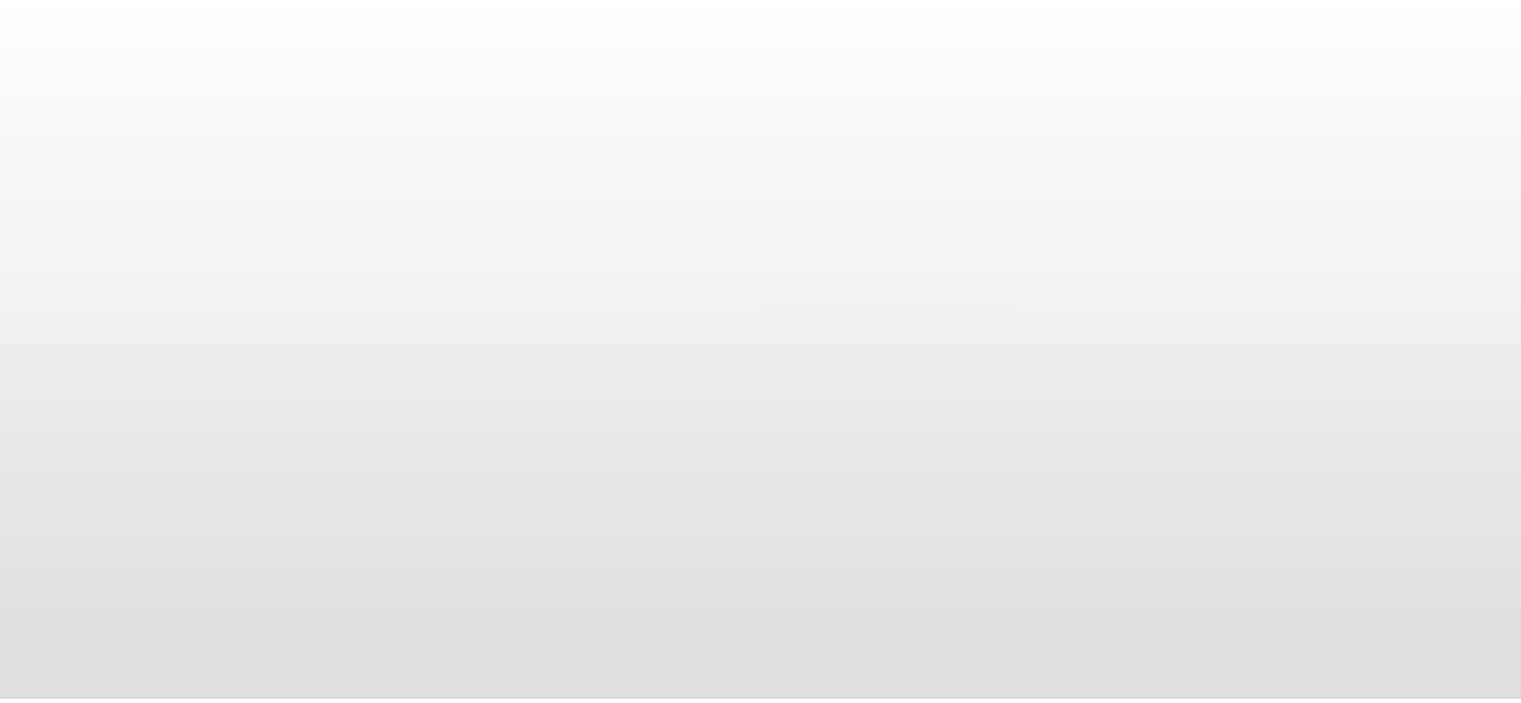 scroll, scrollTop: 0, scrollLeft: 0, axis: both 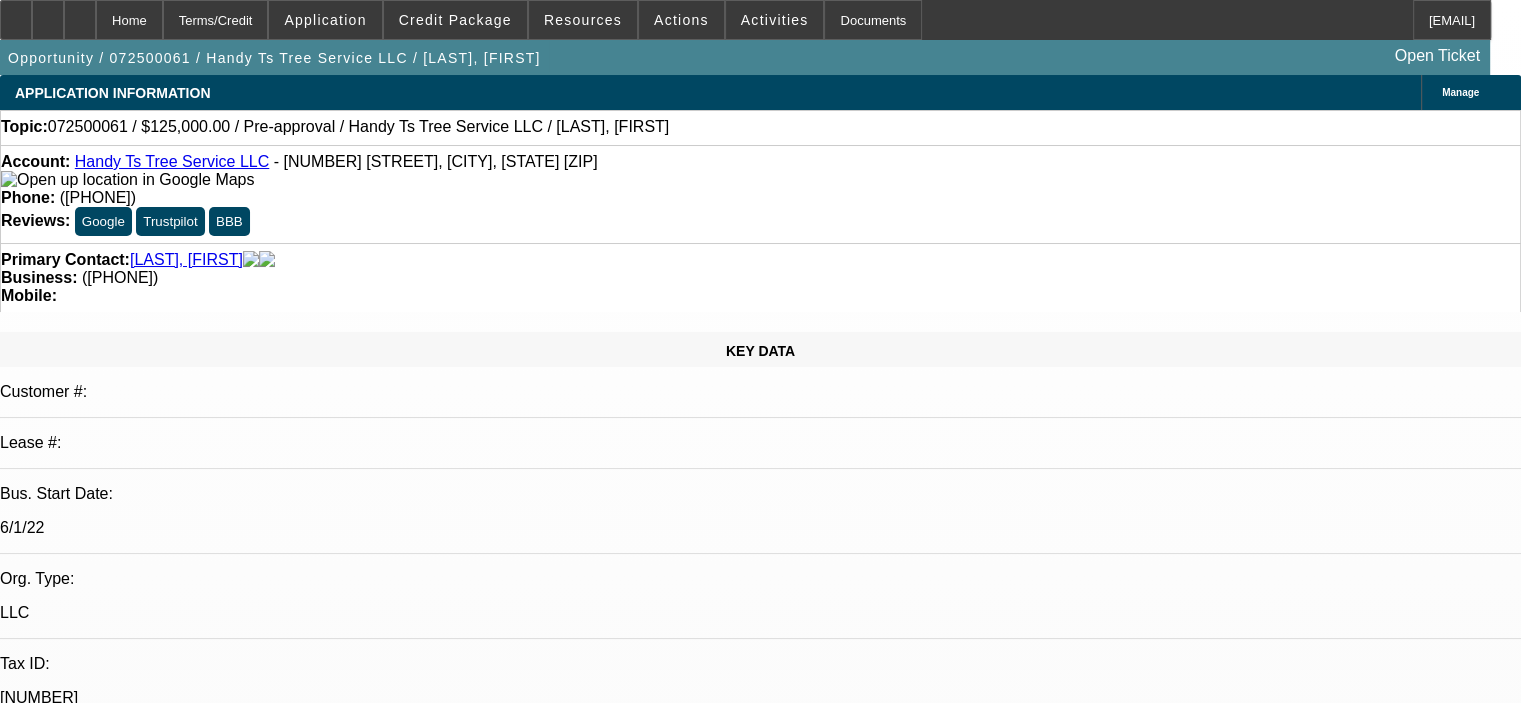 select on "0" 